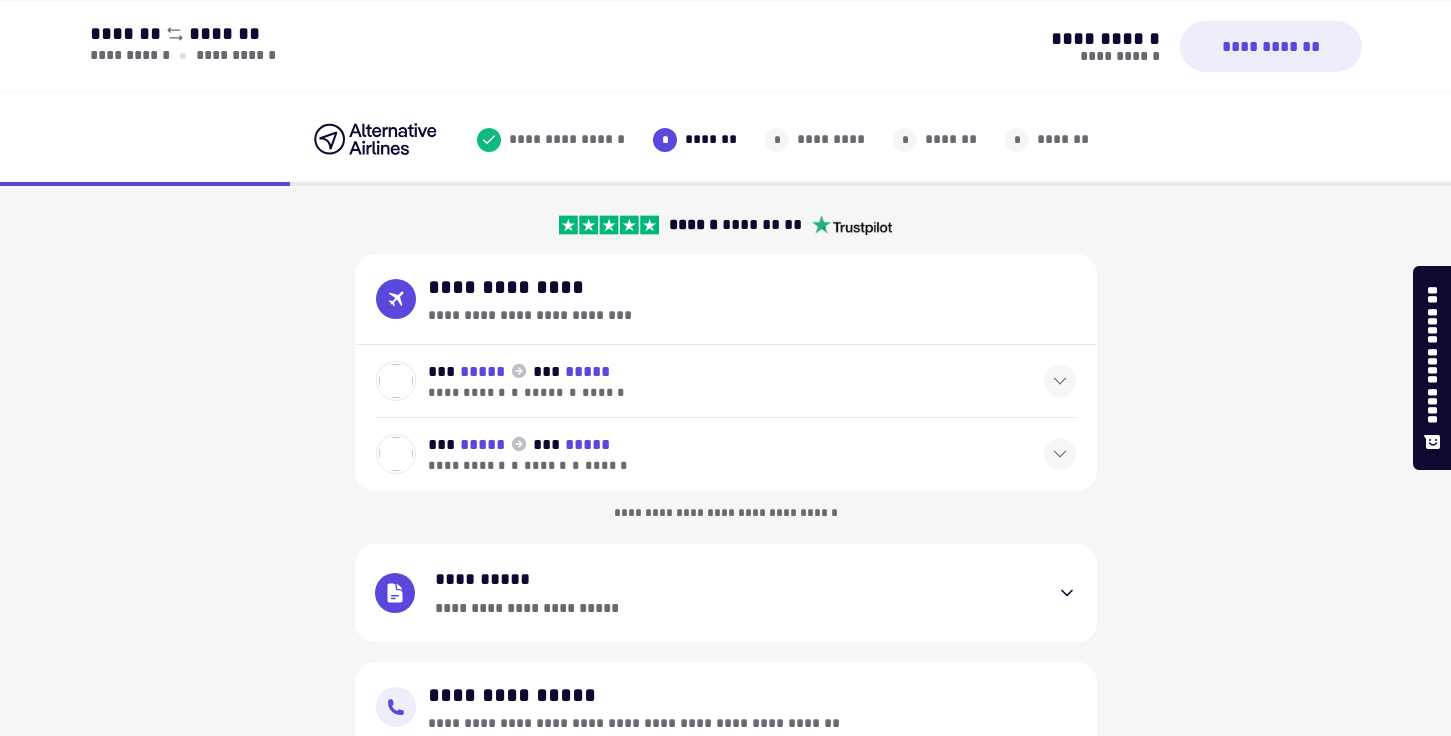 select on "**" 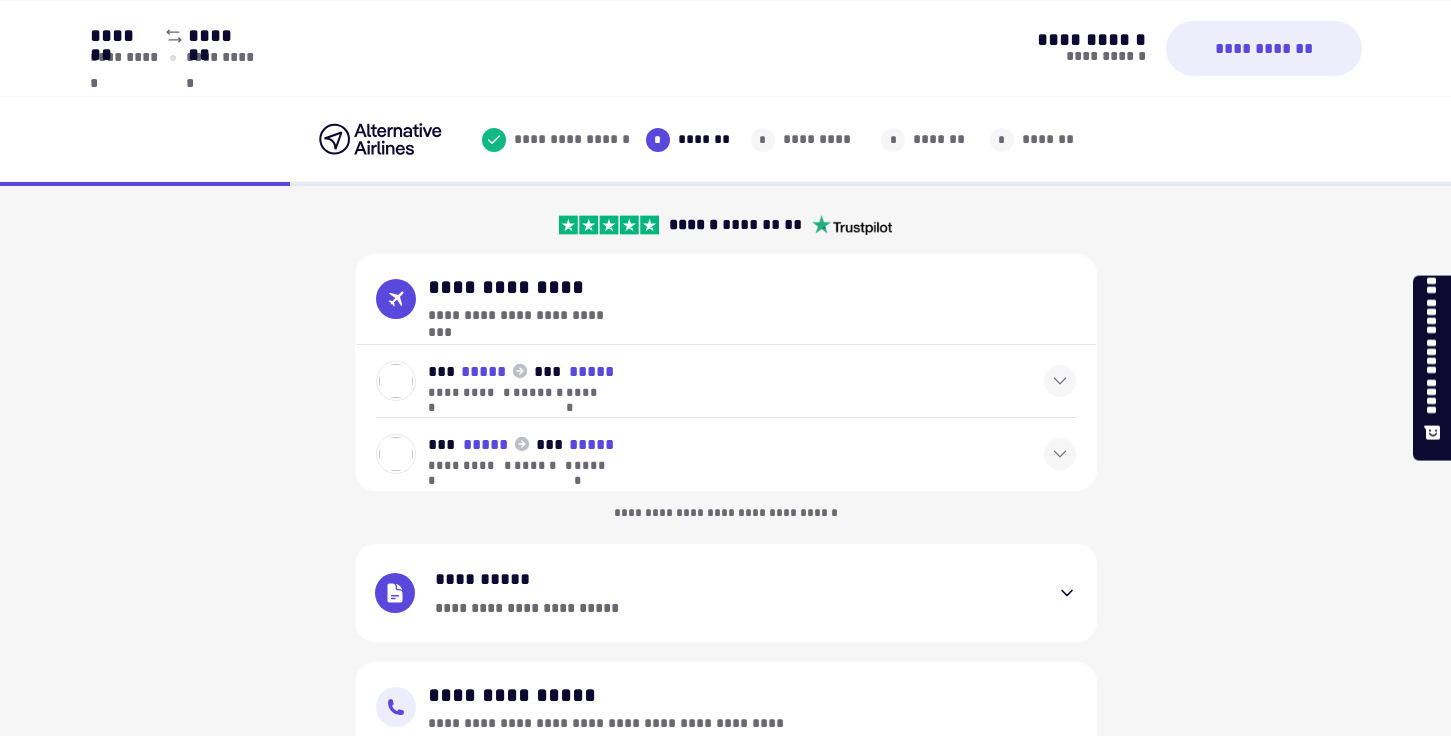 scroll, scrollTop: 500, scrollLeft: 0, axis: vertical 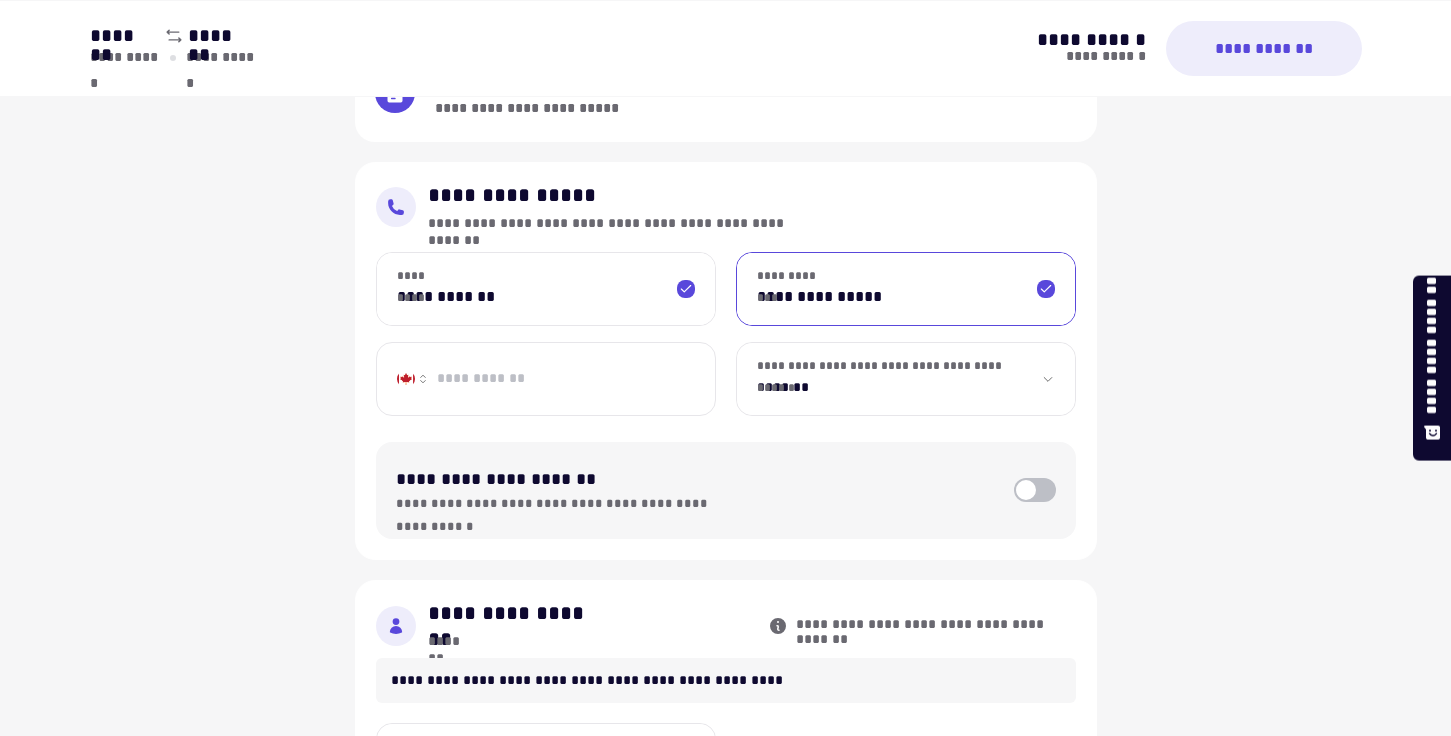 type on "**********" 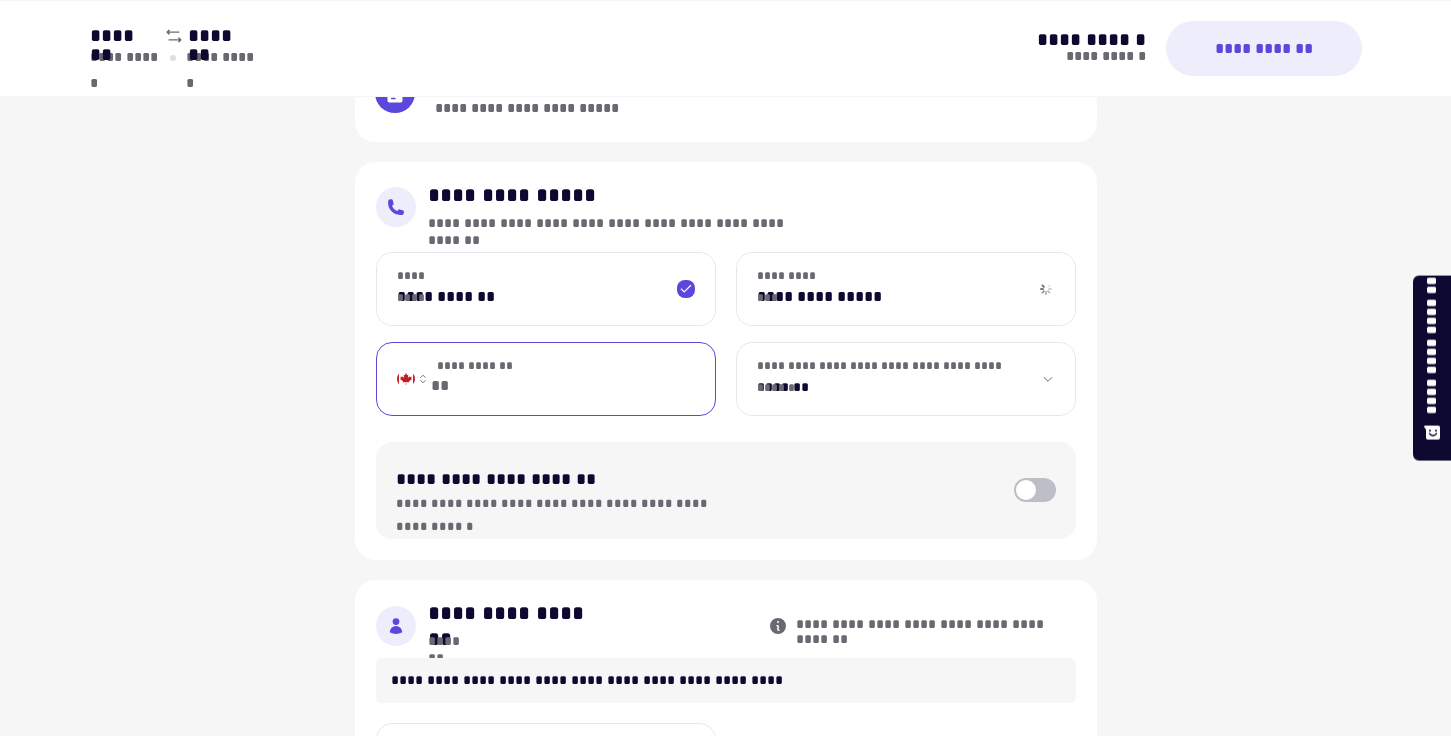 click on "**********" at bounding box center [546, 379] 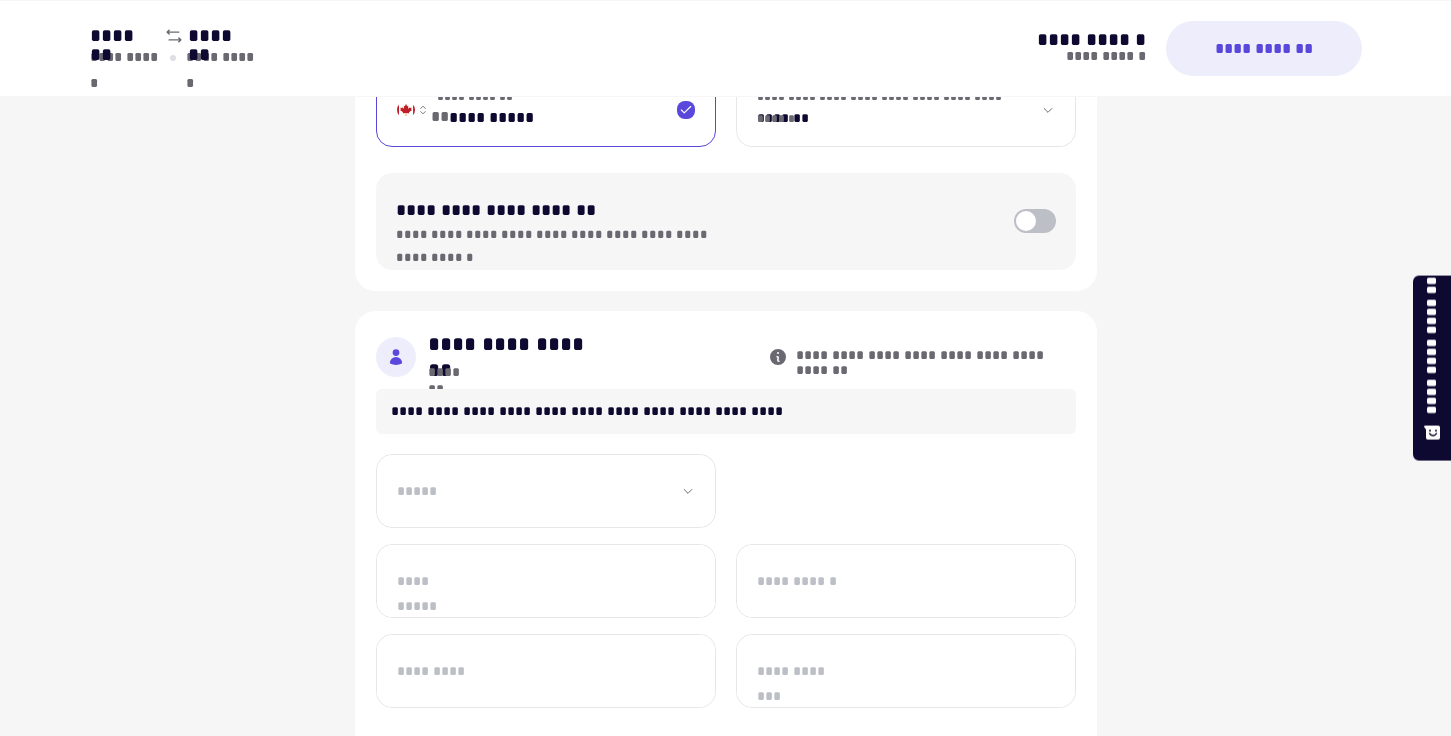 scroll, scrollTop: 800, scrollLeft: 0, axis: vertical 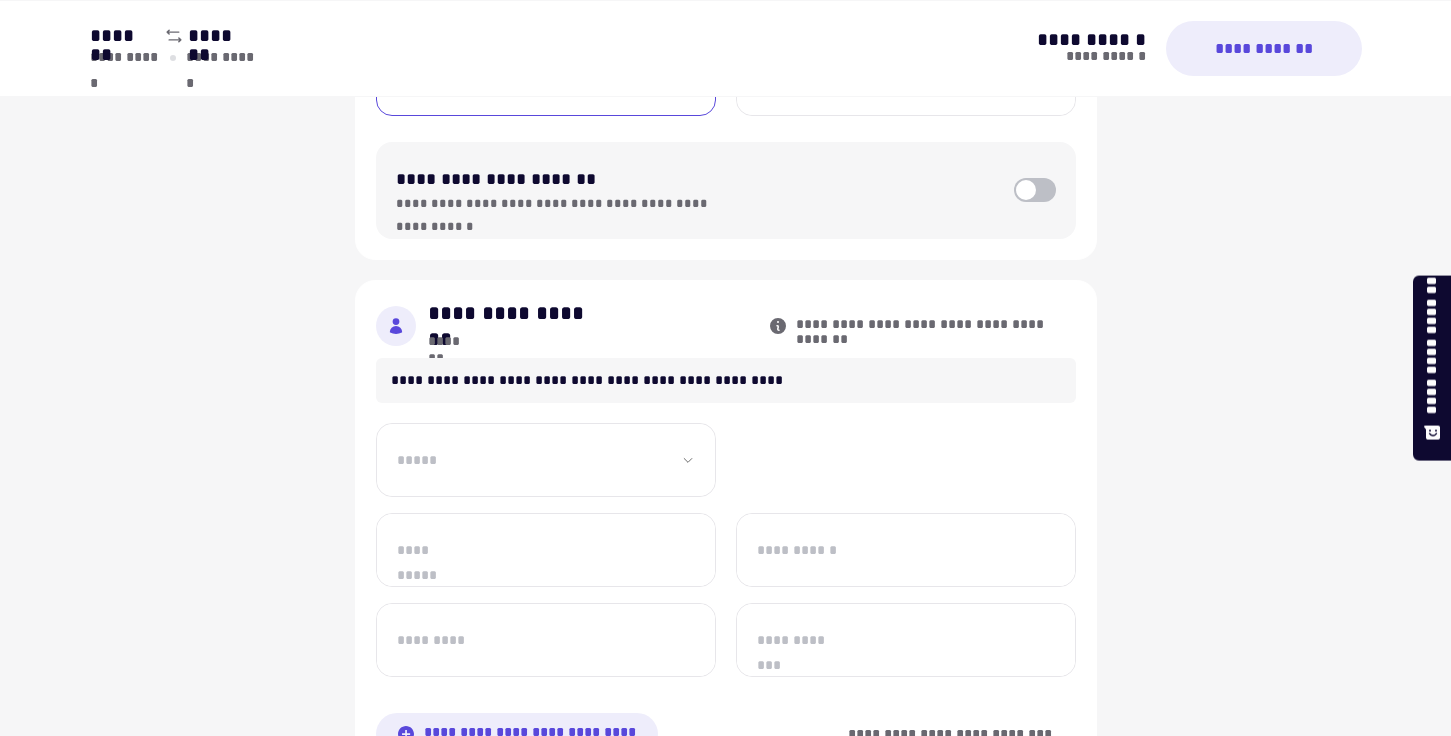 type on "**********" 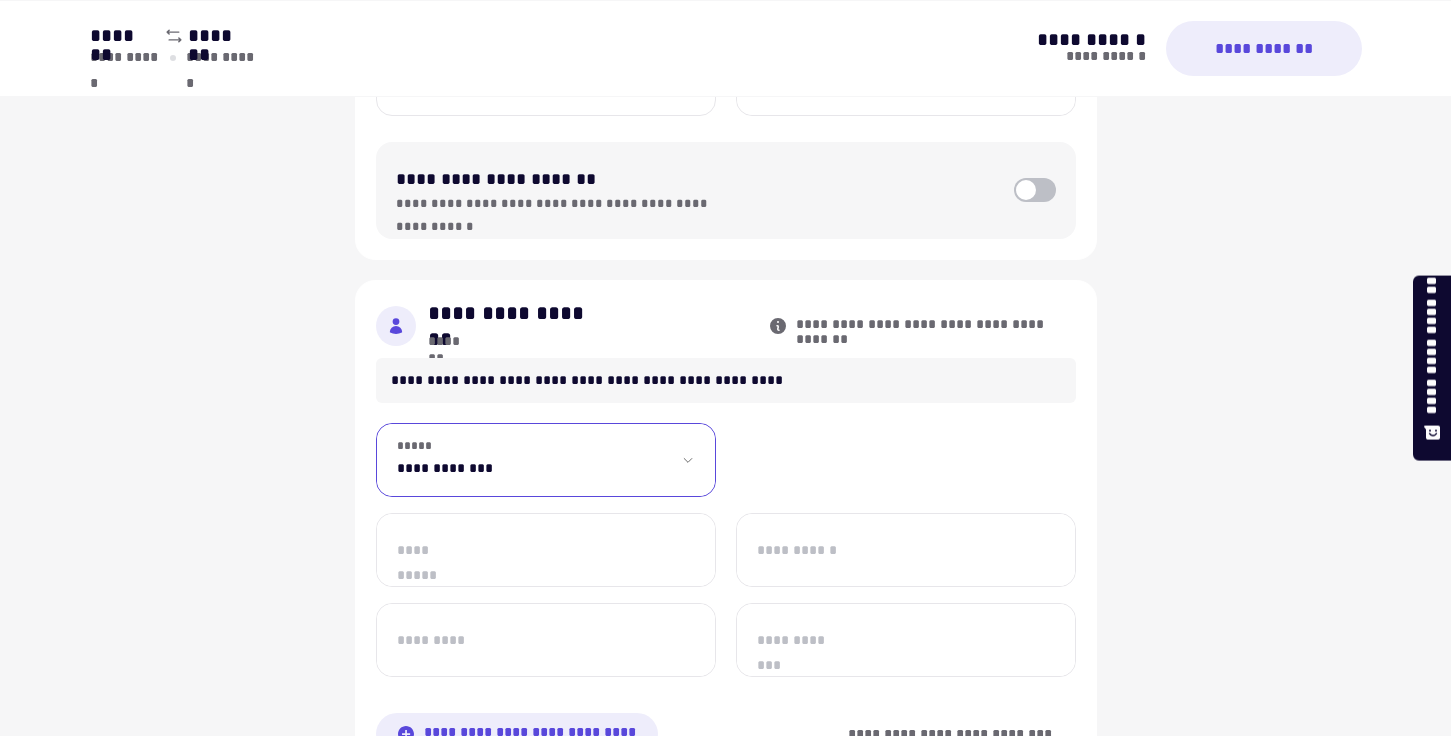 click on "**********" at bounding box center (546, 460) 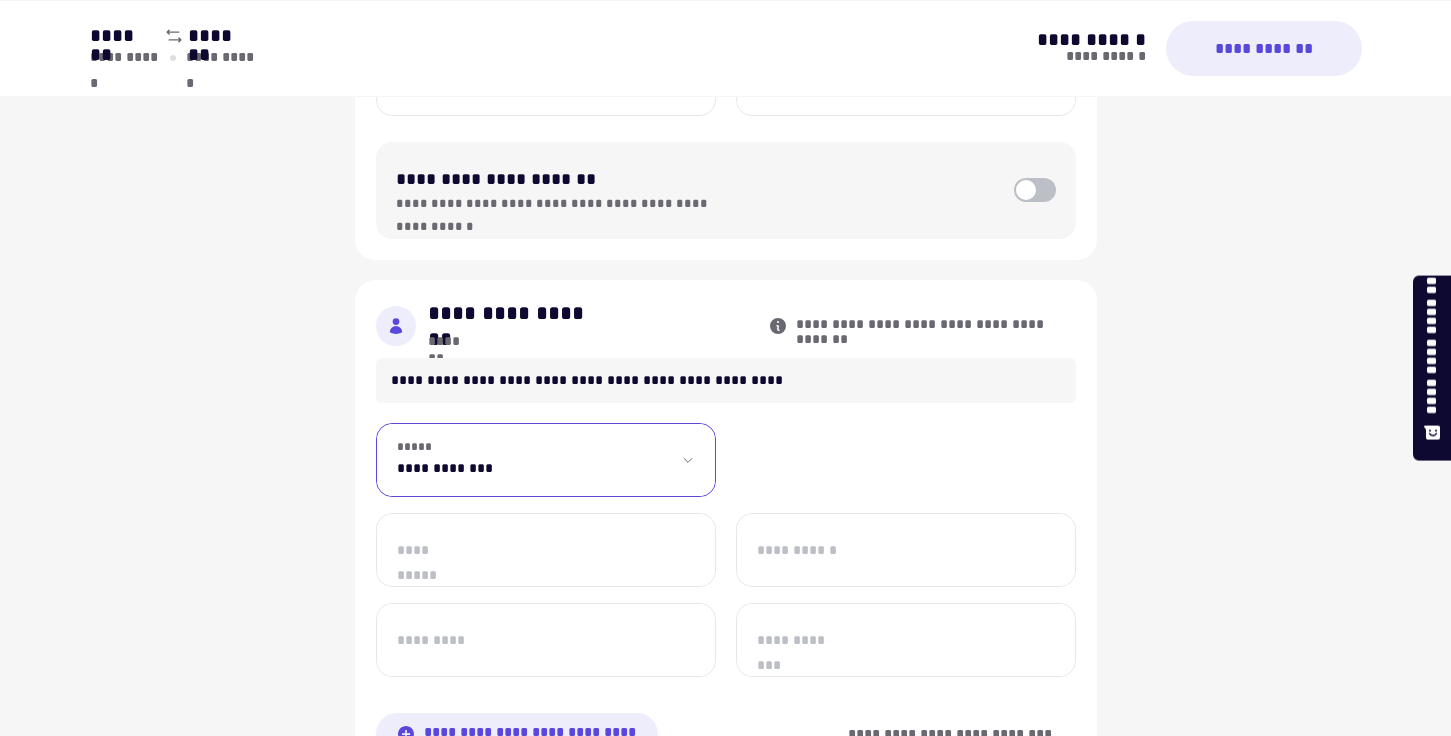 select on "**" 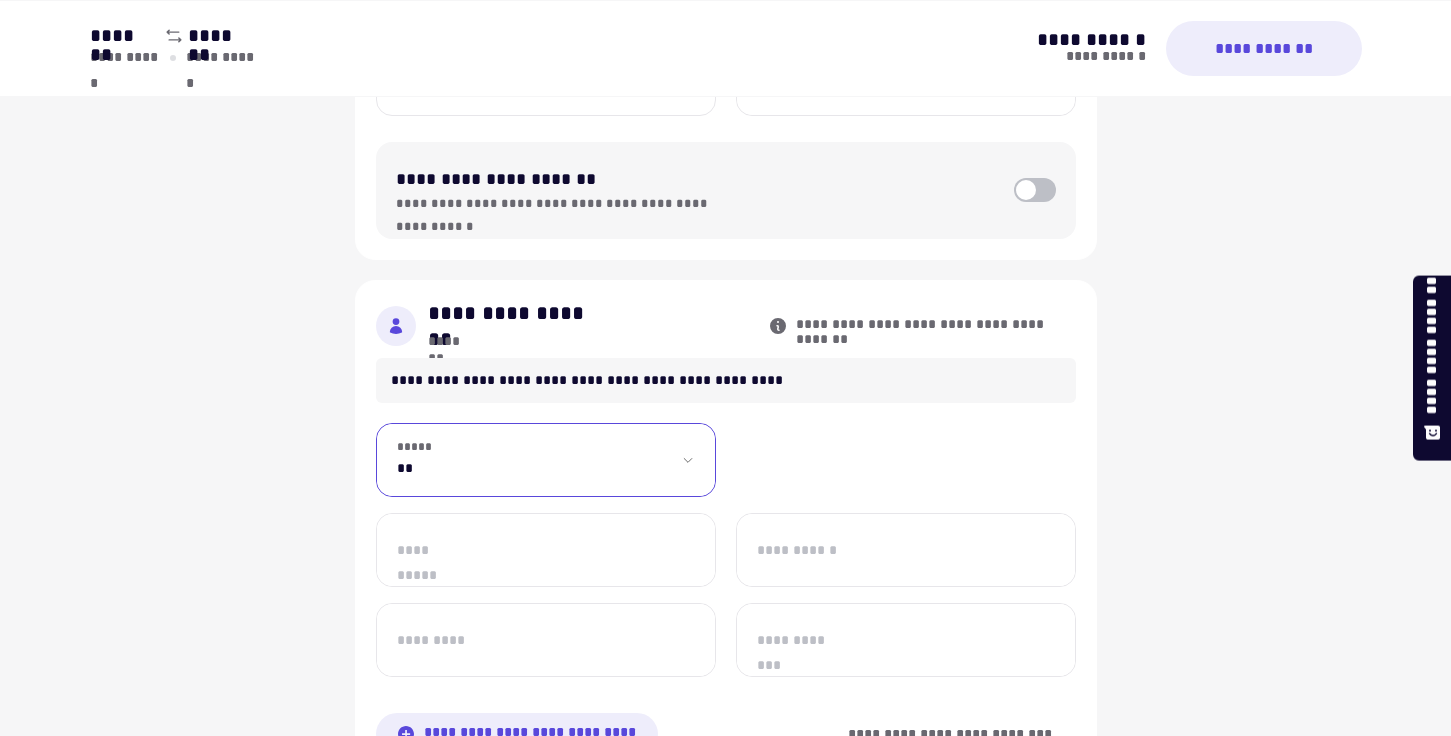 click on "**********" at bounding box center (546, 460) 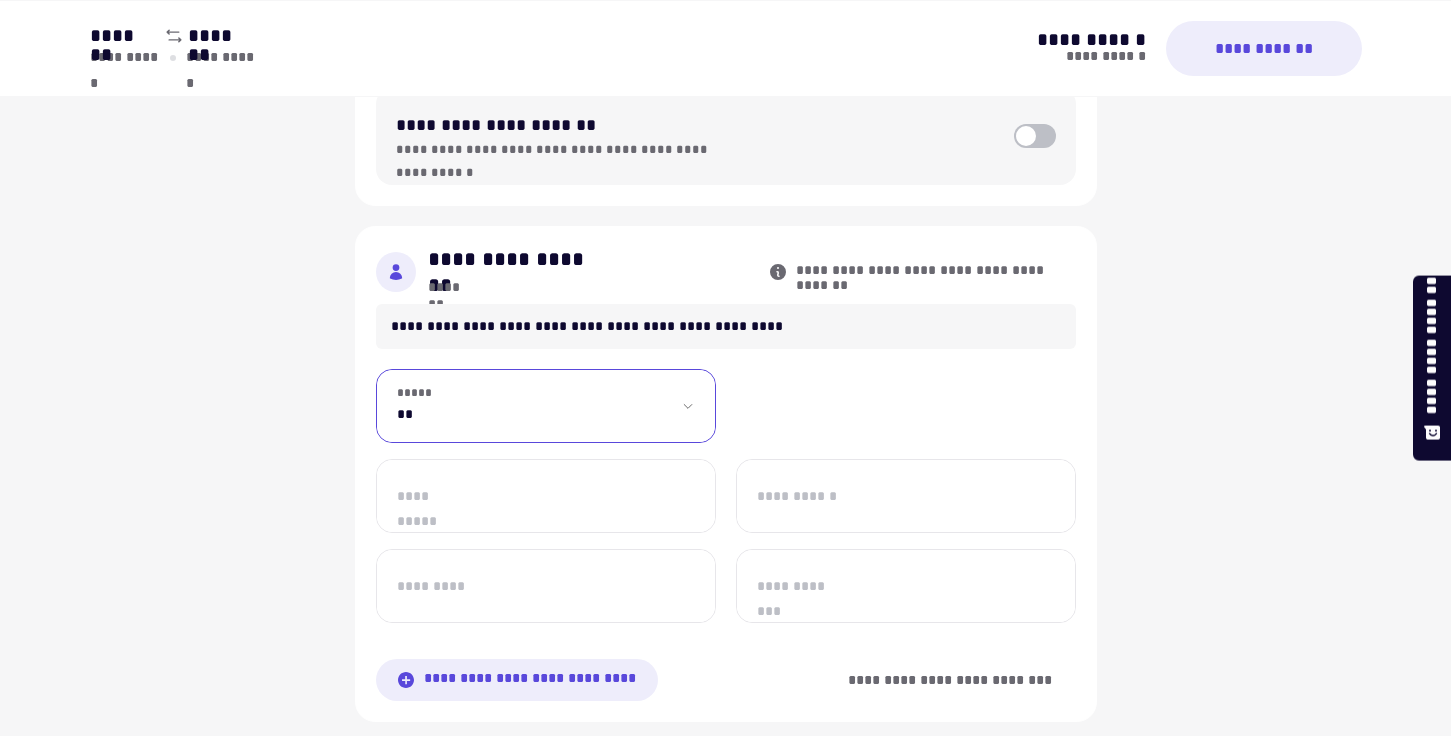 scroll, scrollTop: 900, scrollLeft: 0, axis: vertical 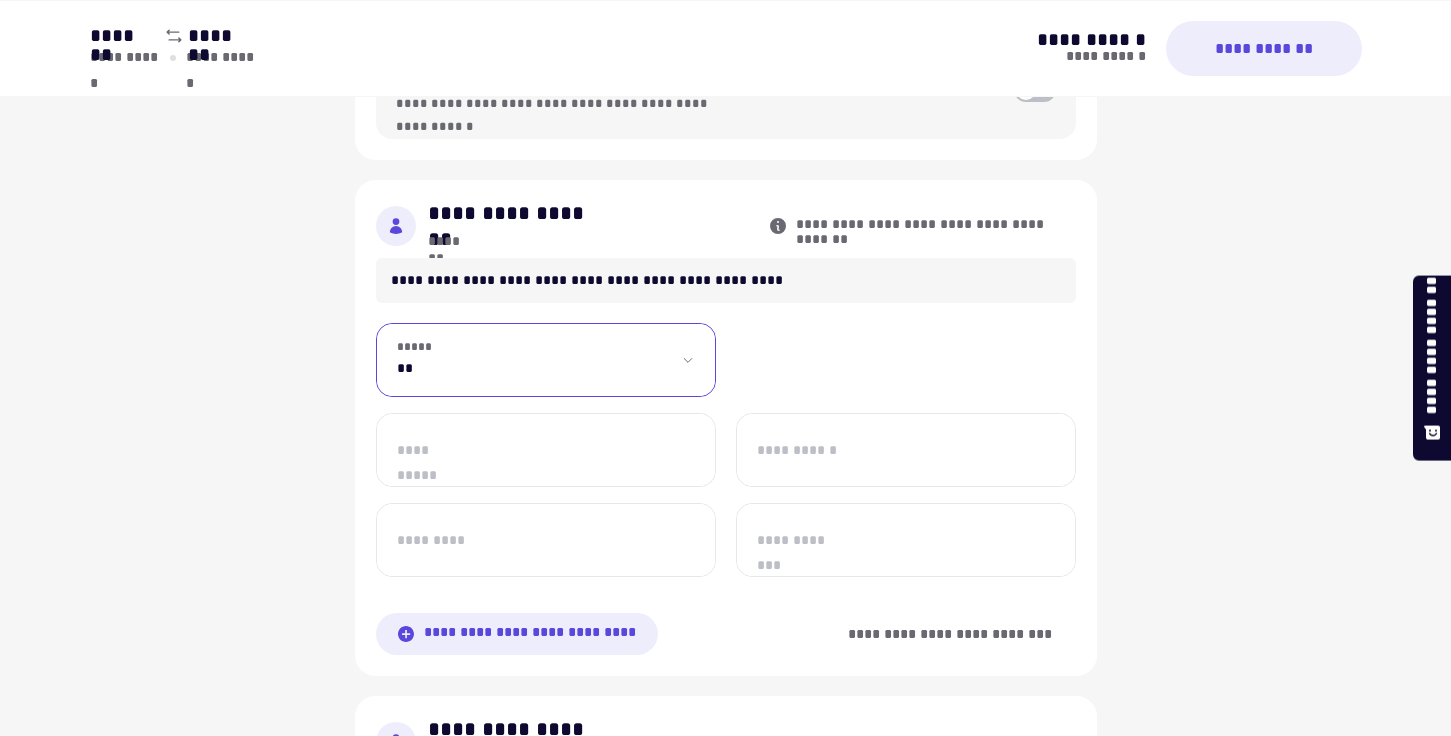 click on "**********" at bounding box center (546, 450) 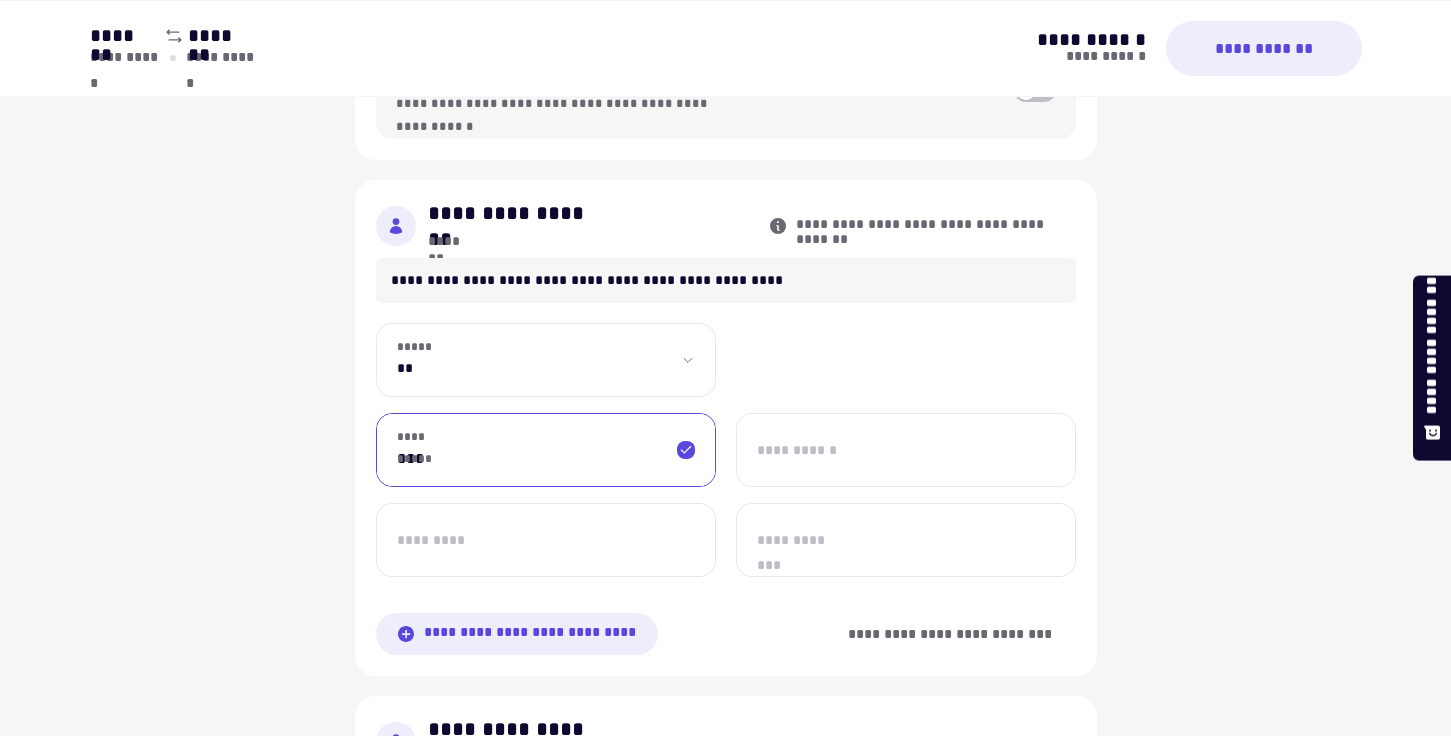 type on "***" 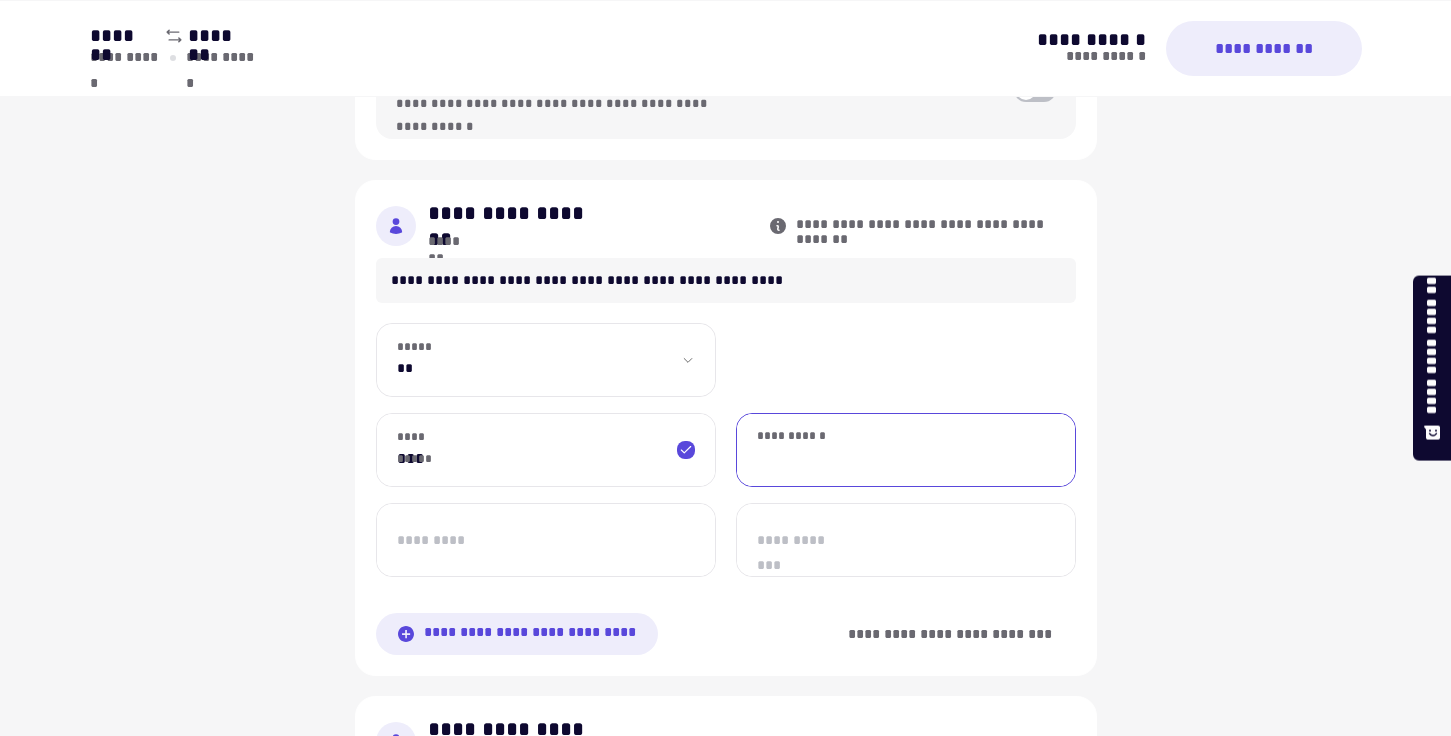 click on "**********" at bounding box center (906, 450) 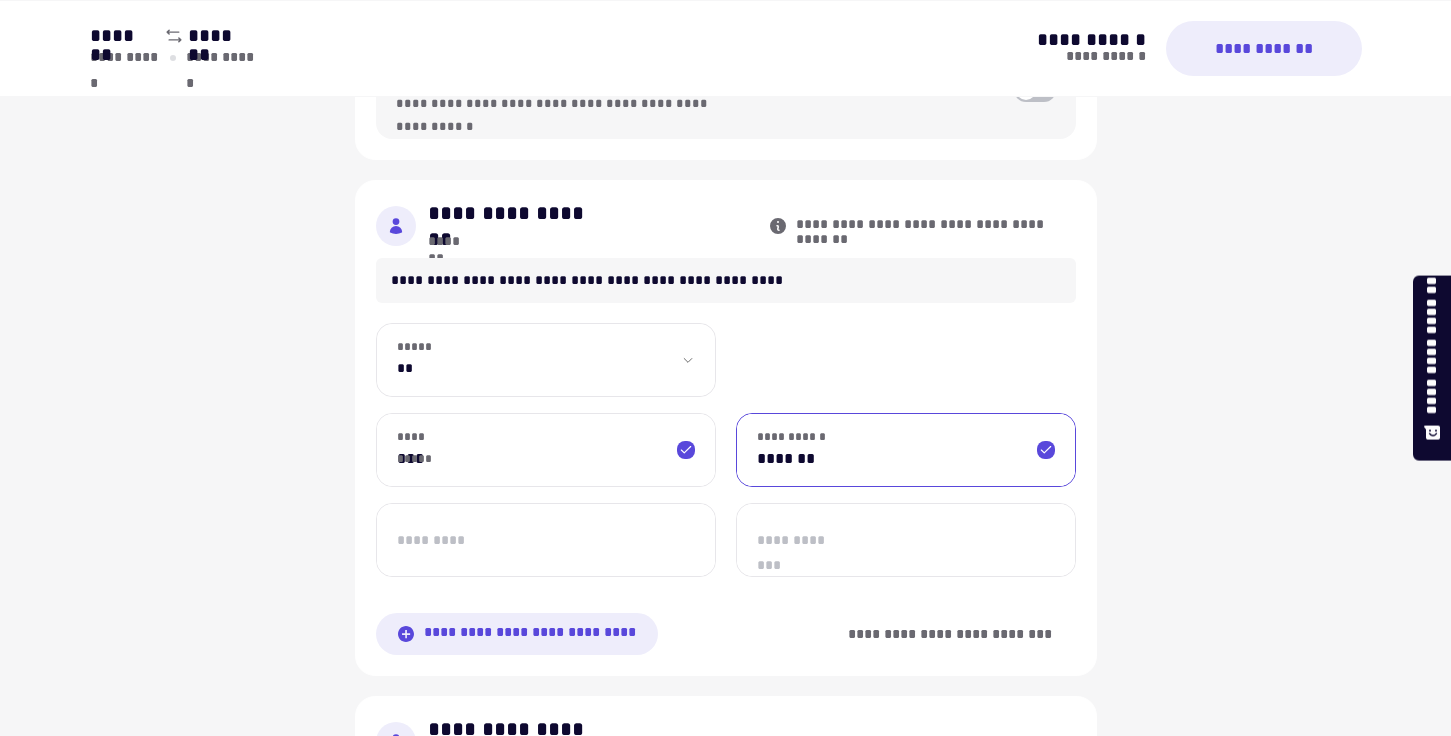 type on "*******" 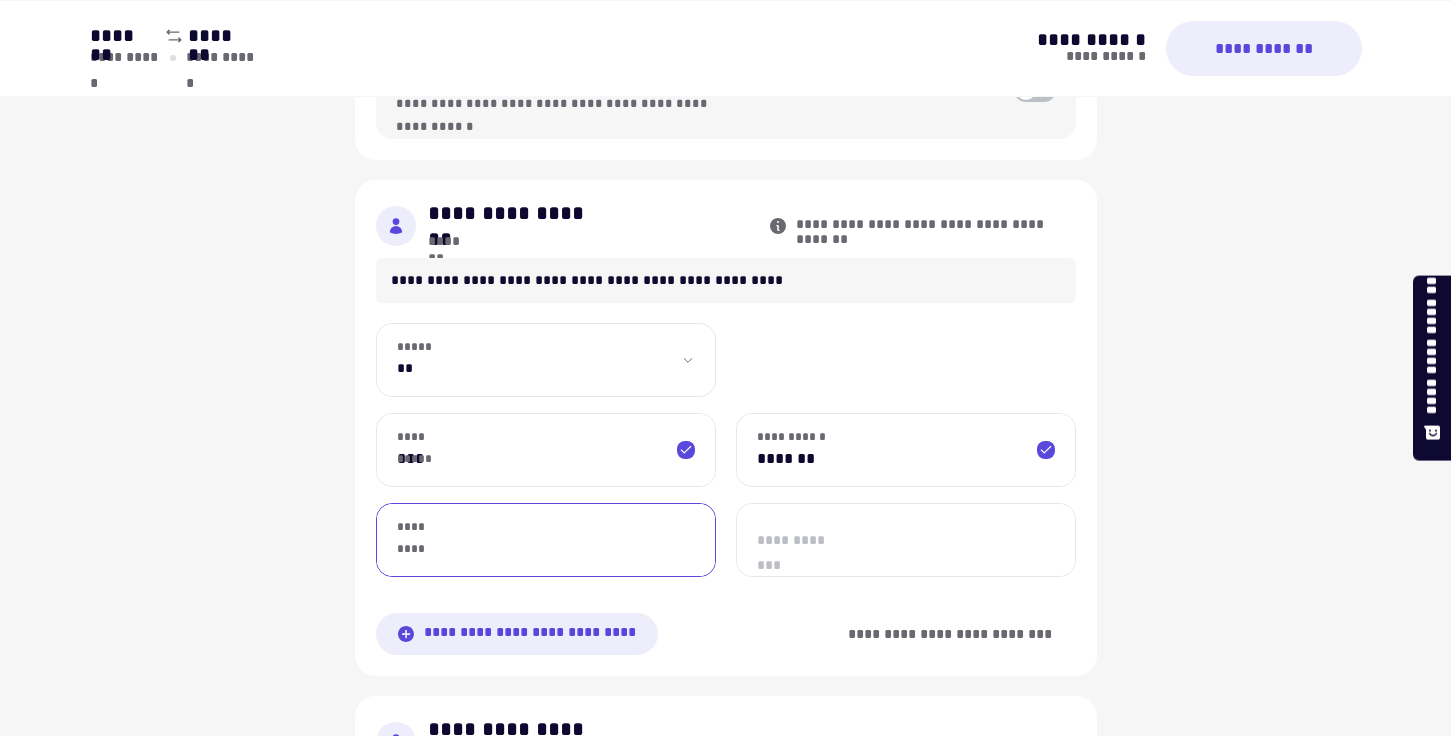 click on "*********" at bounding box center [546, 540] 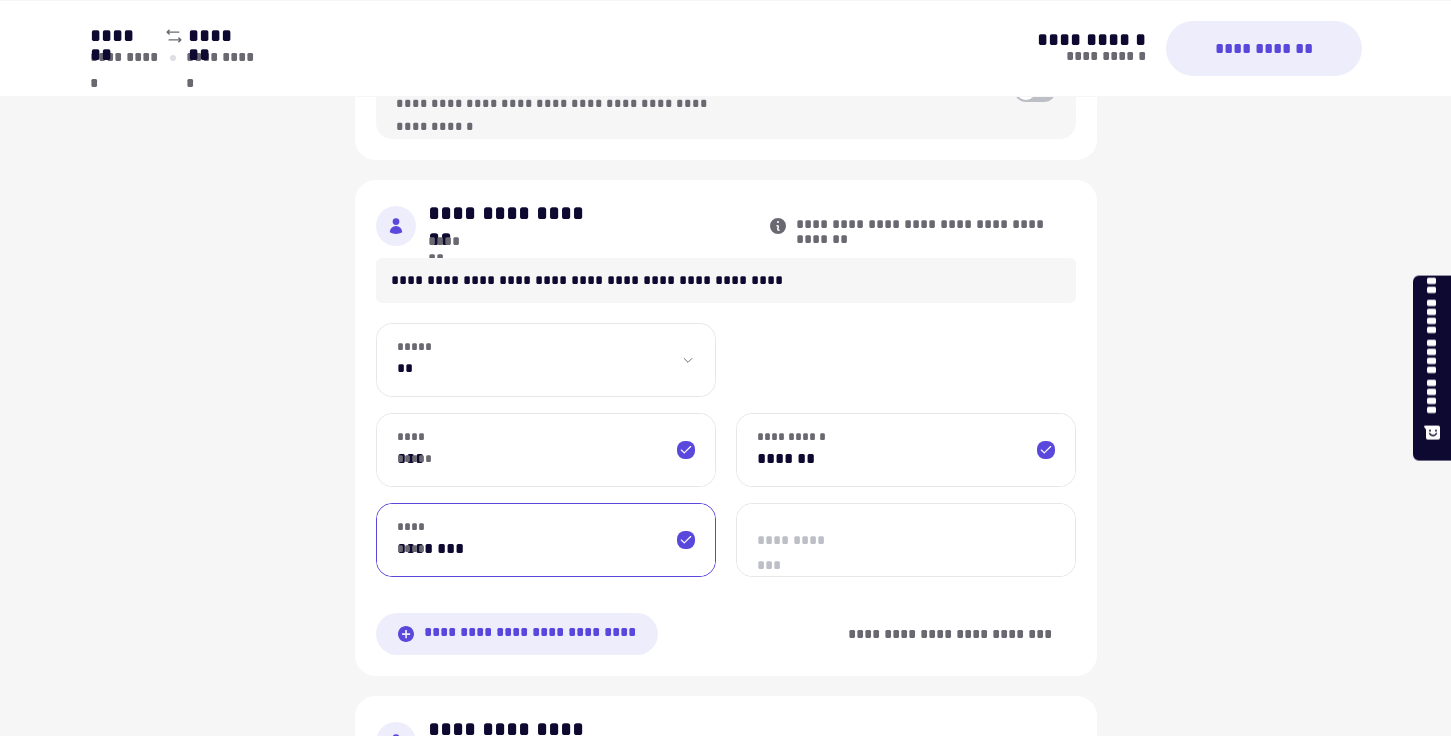 type on "********" 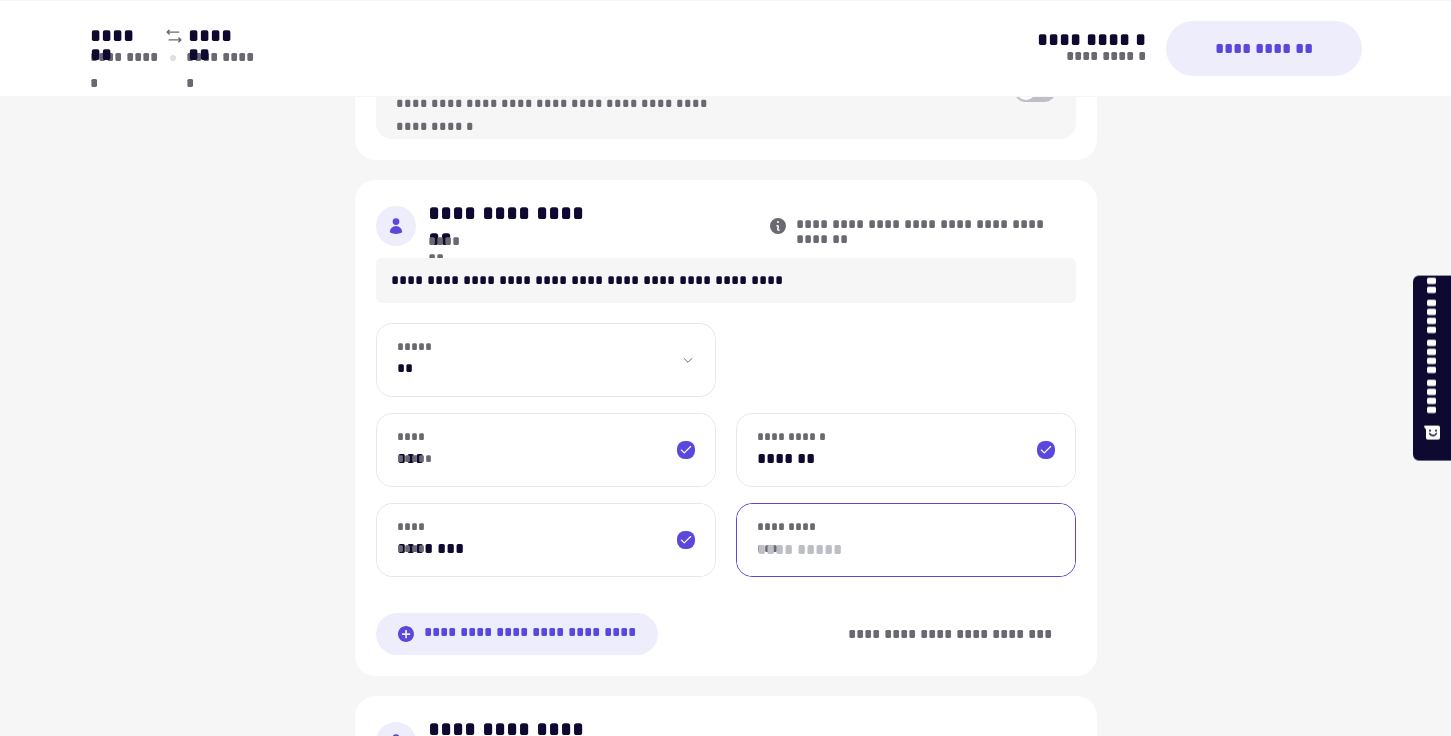 click on "**********" at bounding box center [906, 540] 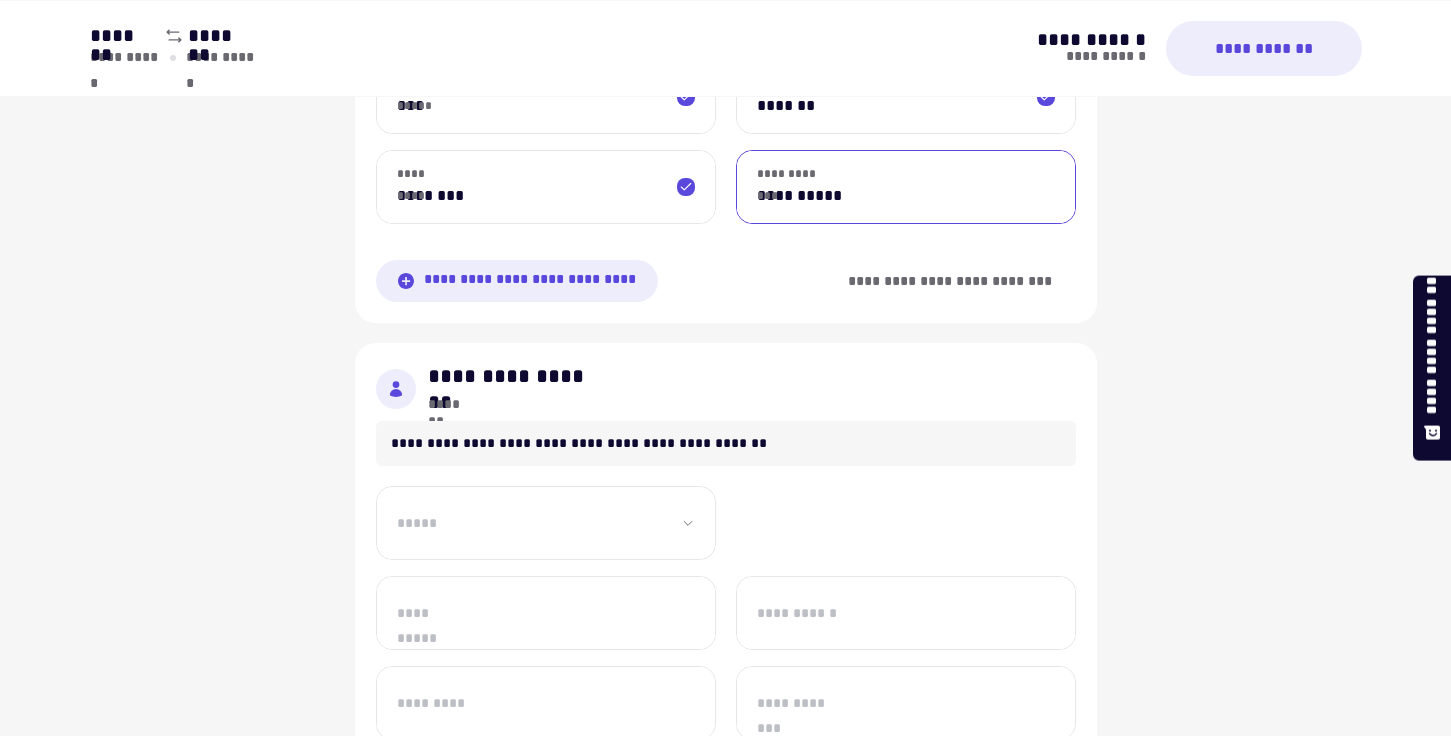 scroll, scrollTop: 1300, scrollLeft: 0, axis: vertical 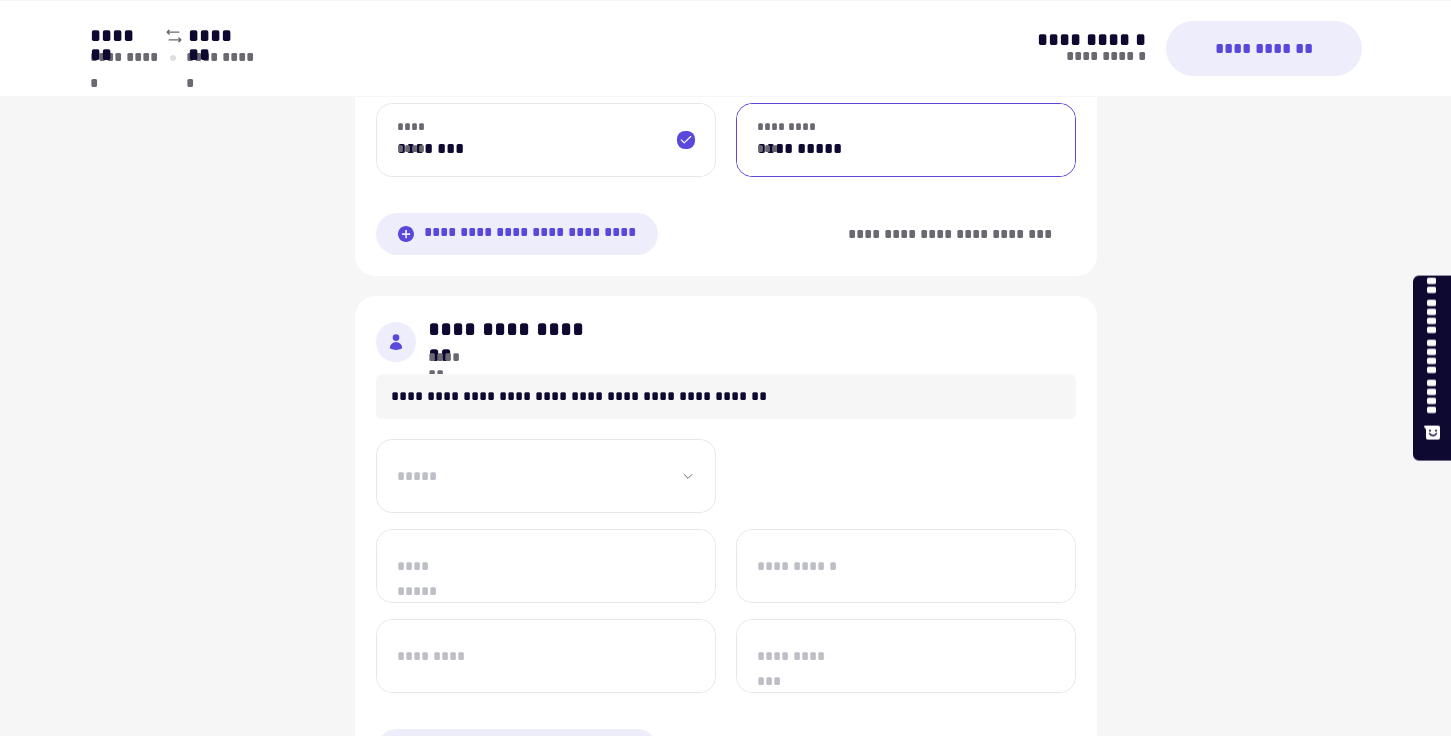 type on "**********" 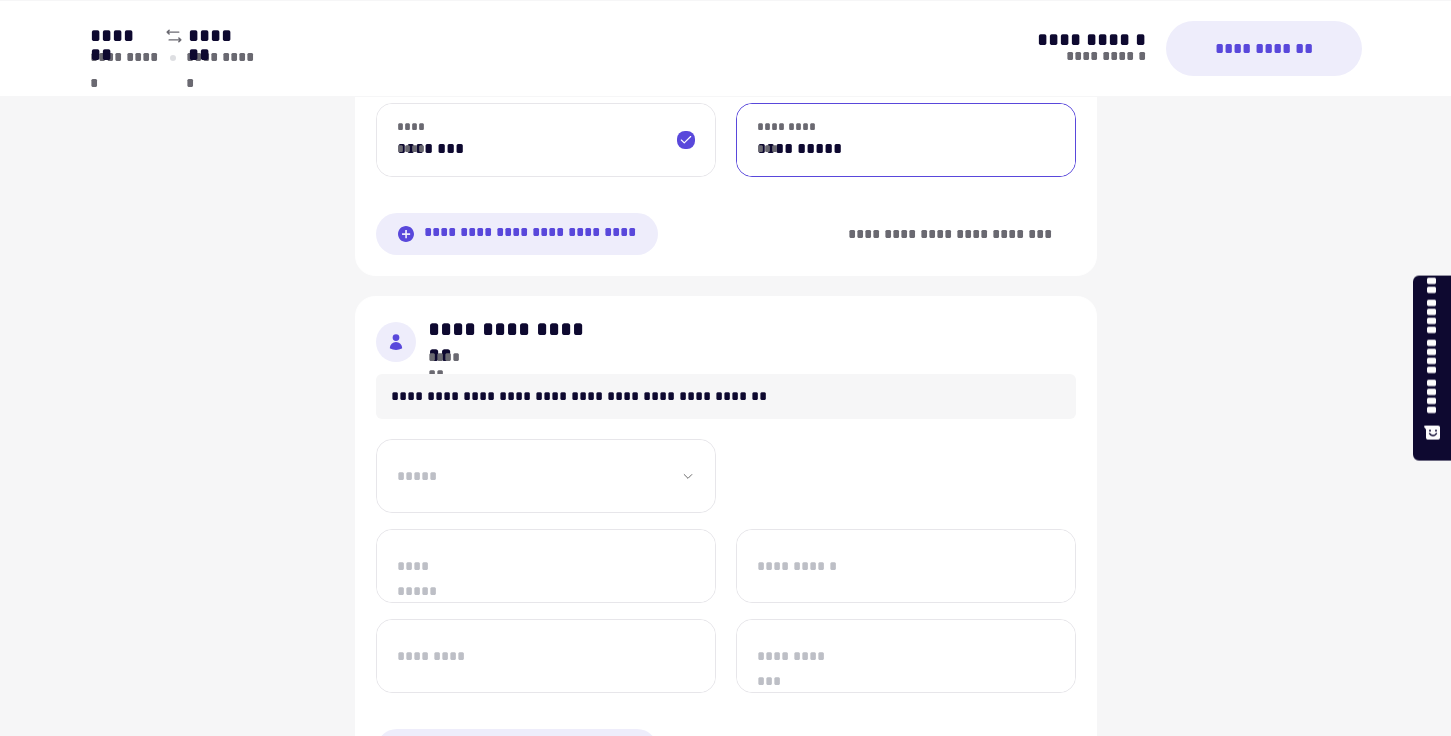 click on "**********" at bounding box center [546, -40] 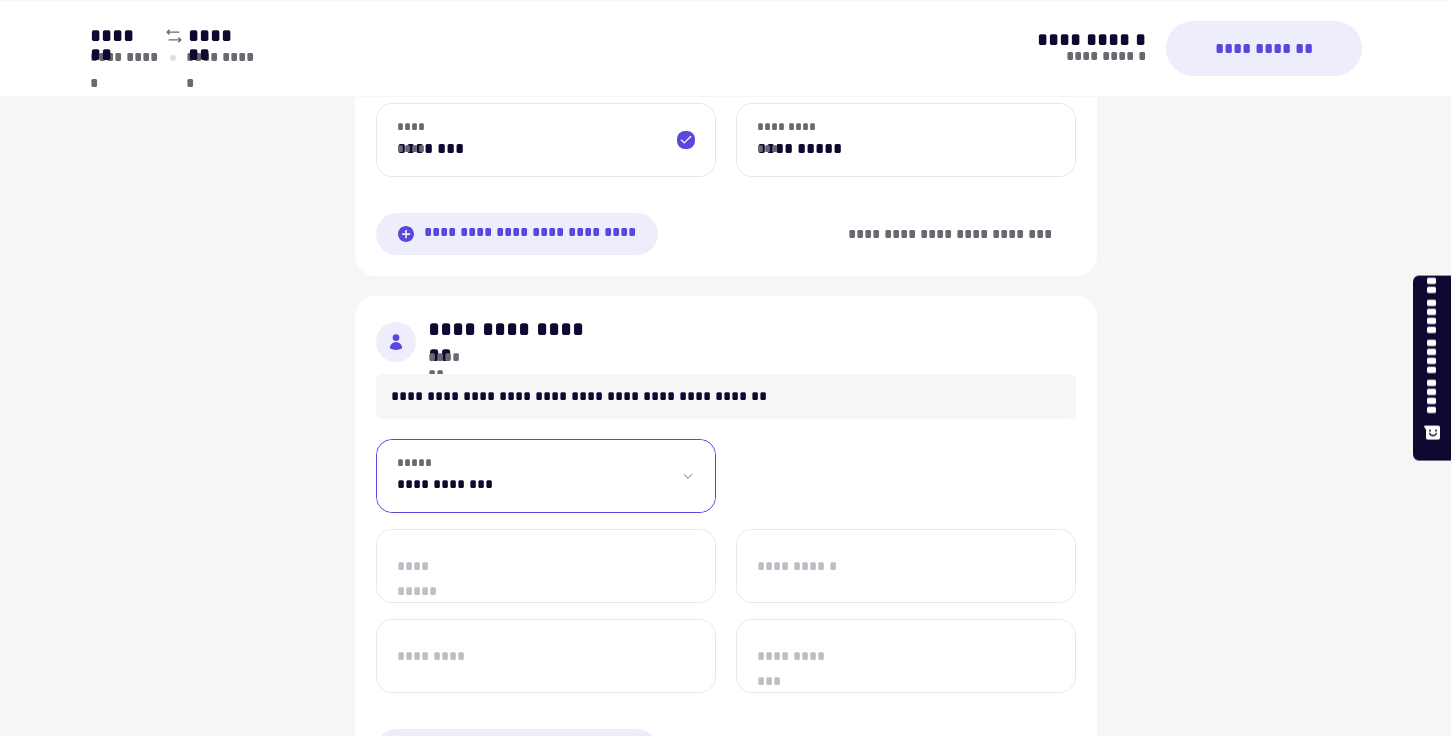 select on "***" 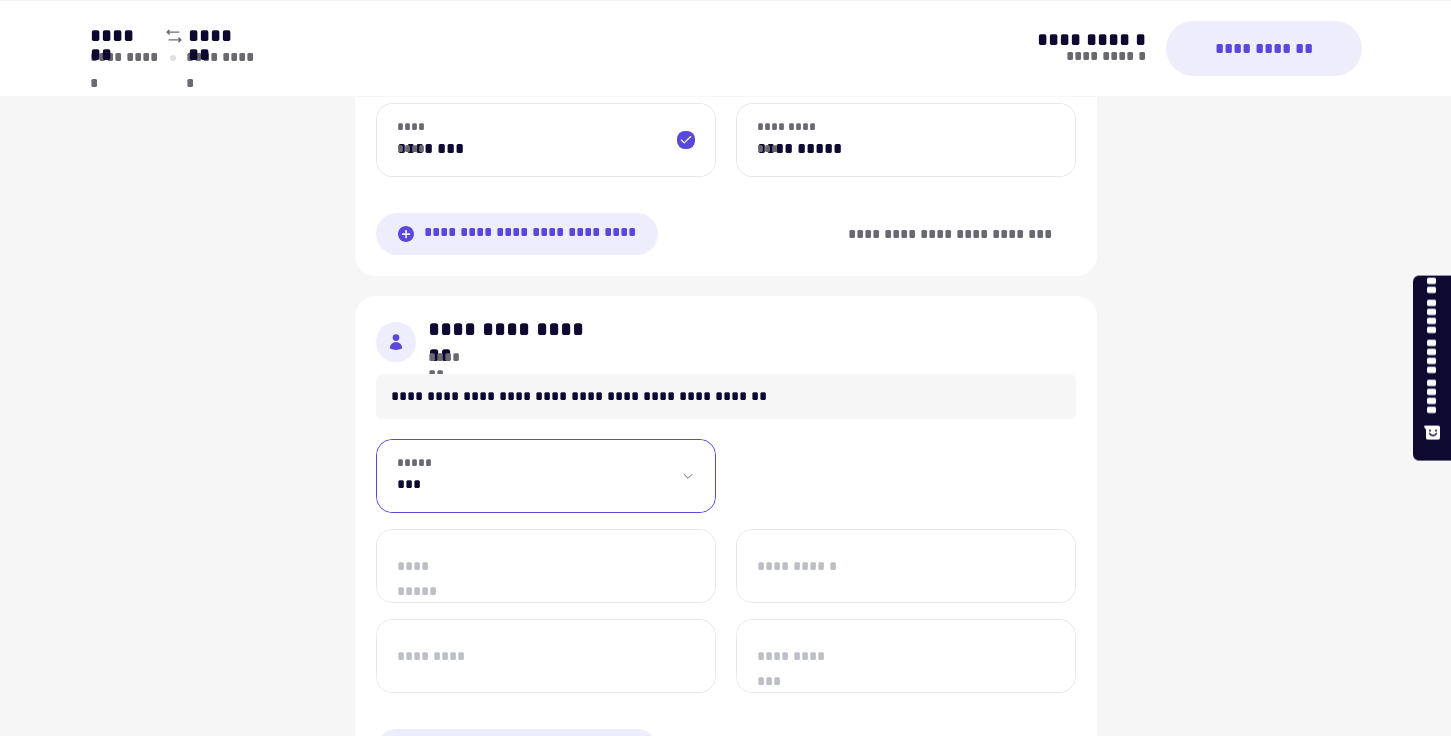 click on "**********" at bounding box center [546, 476] 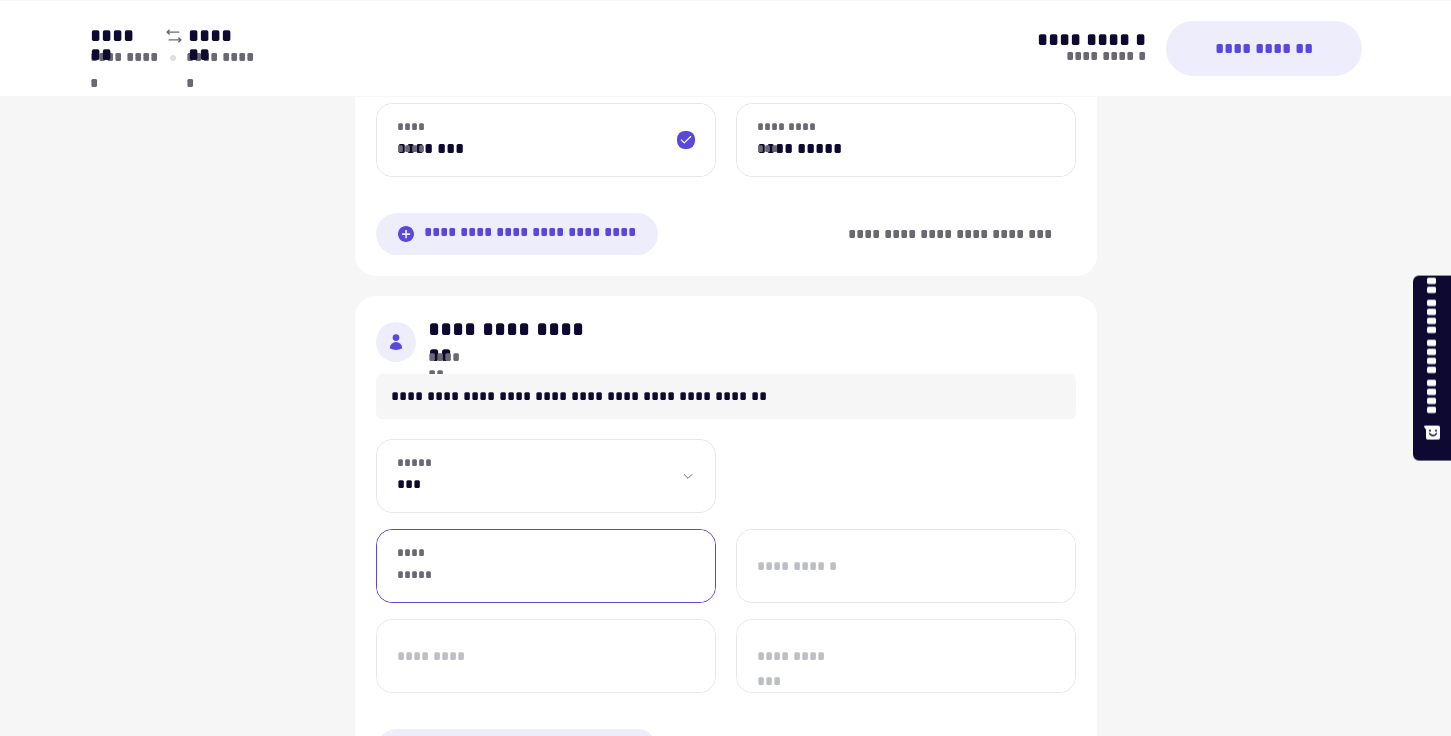 click on "**********" at bounding box center [546, 566] 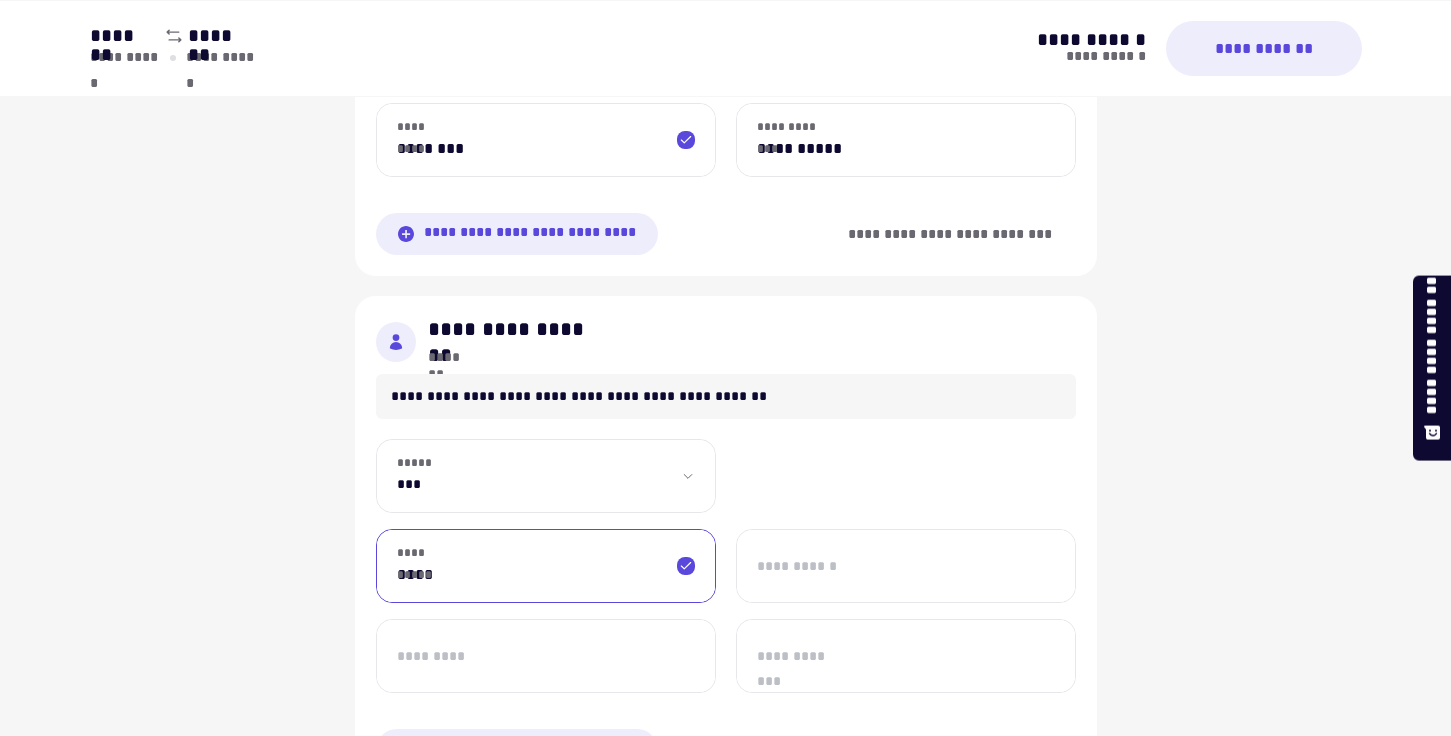 type on "****" 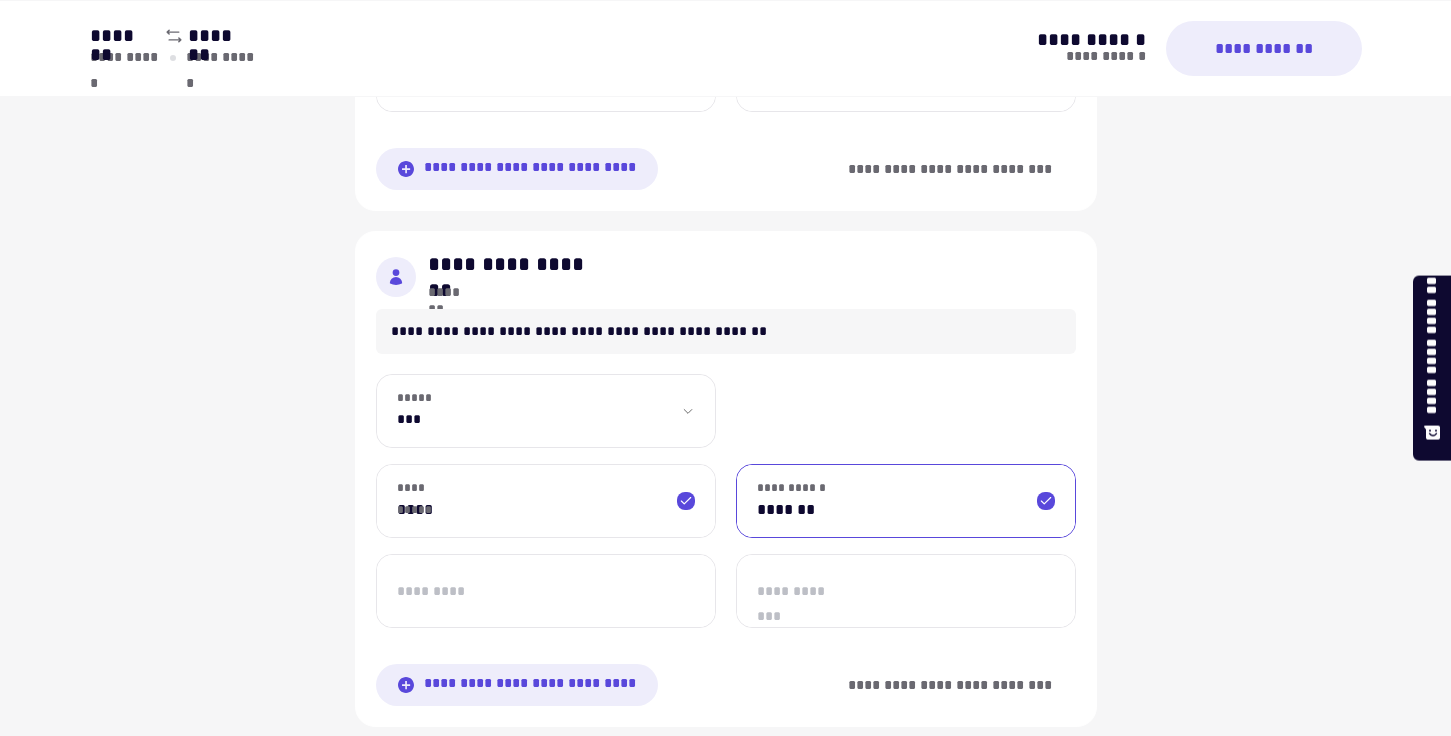 scroll, scrollTop: 1400, scrollLeft: 0, axis: vertical 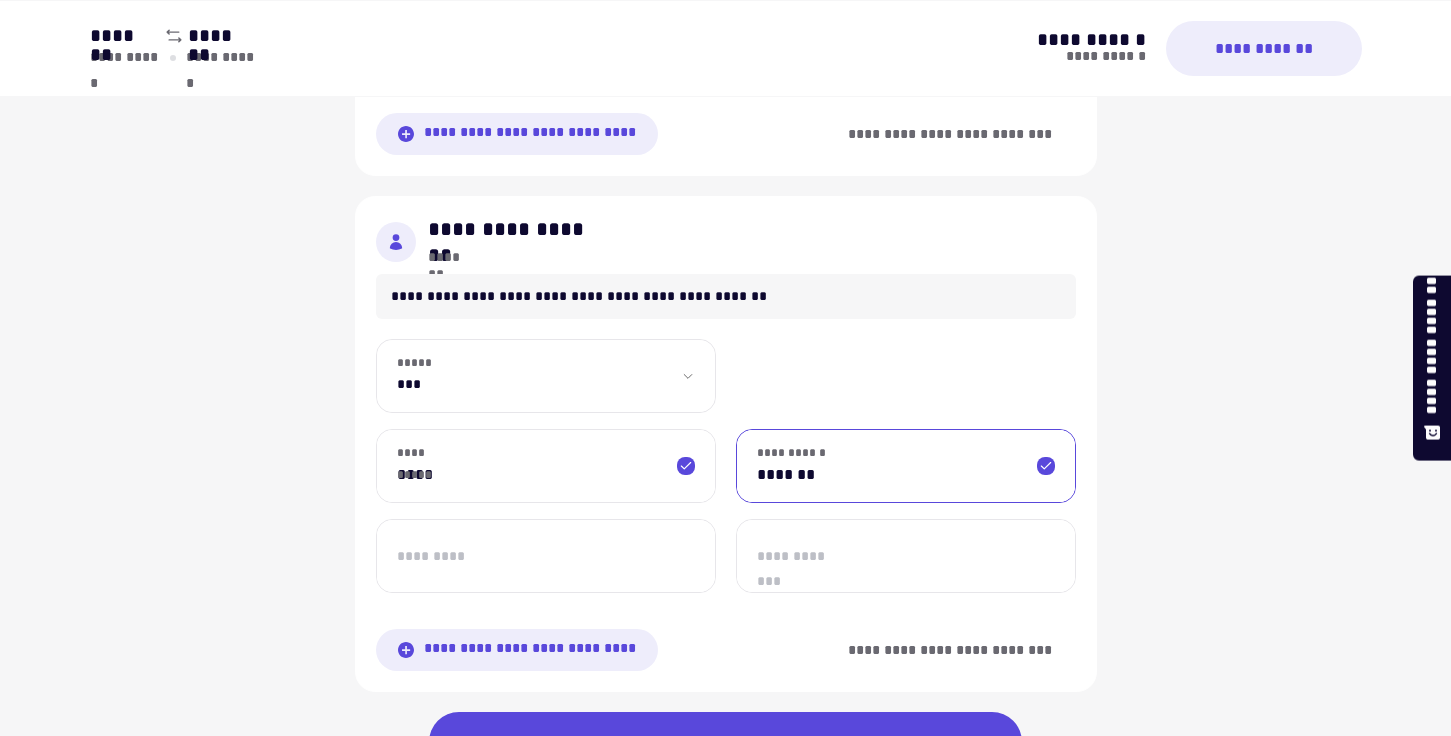type on "*******" 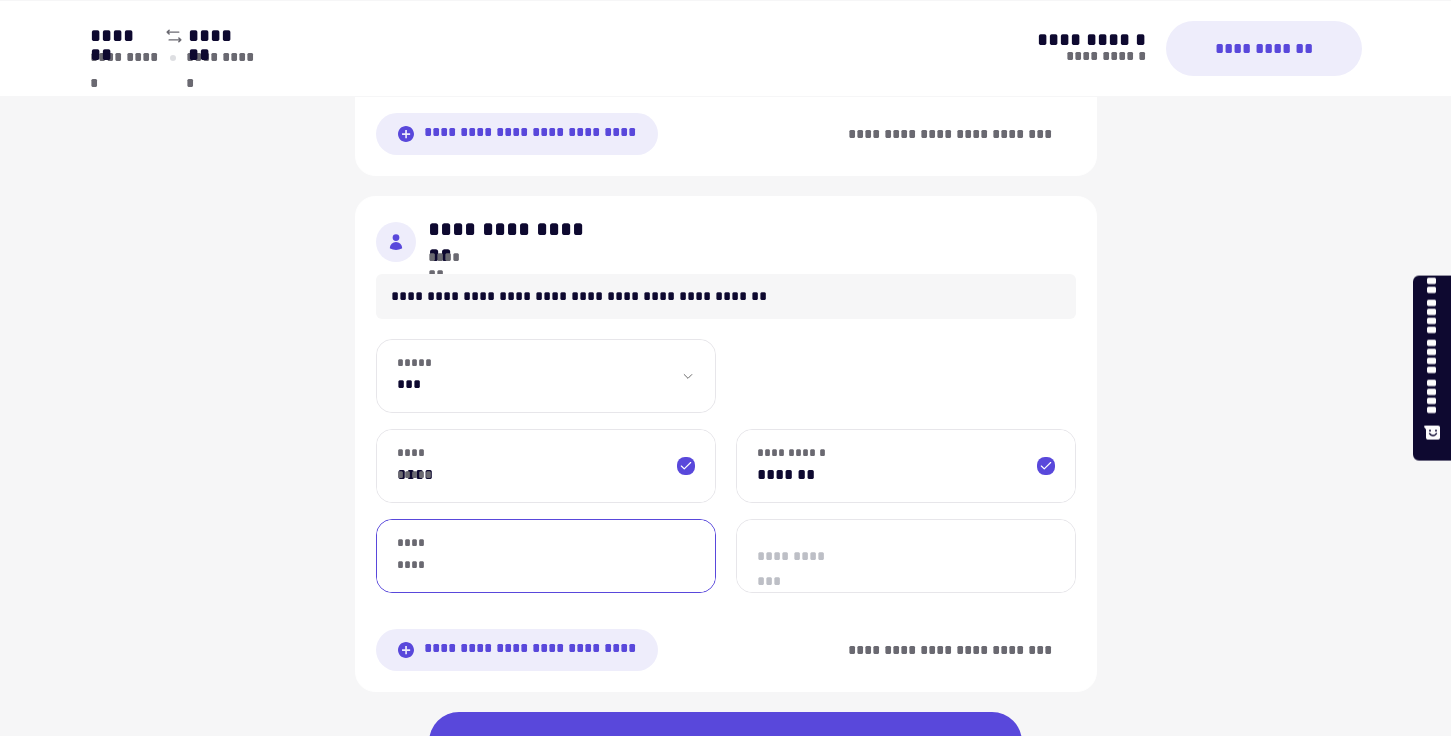 click on "*********" at bounding box center [546, 556] 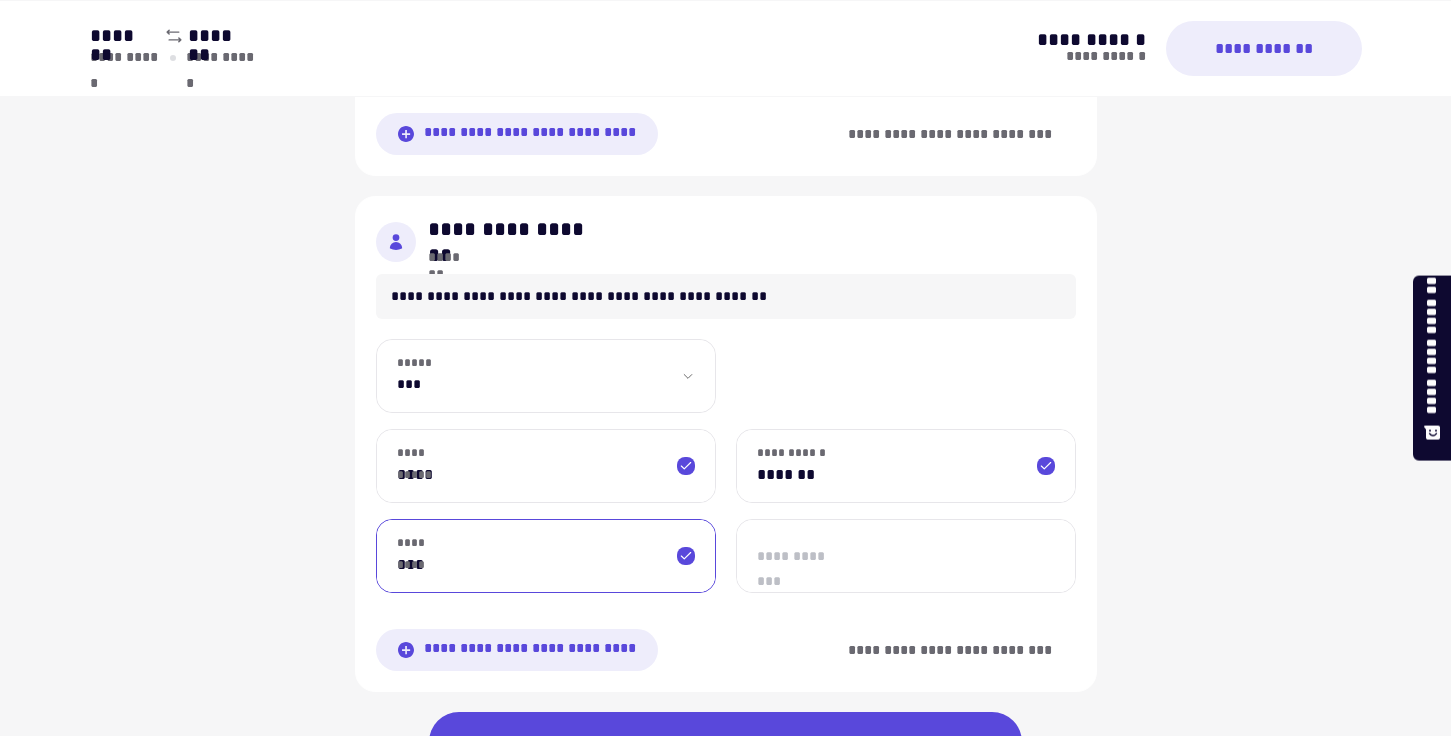 type on "***" 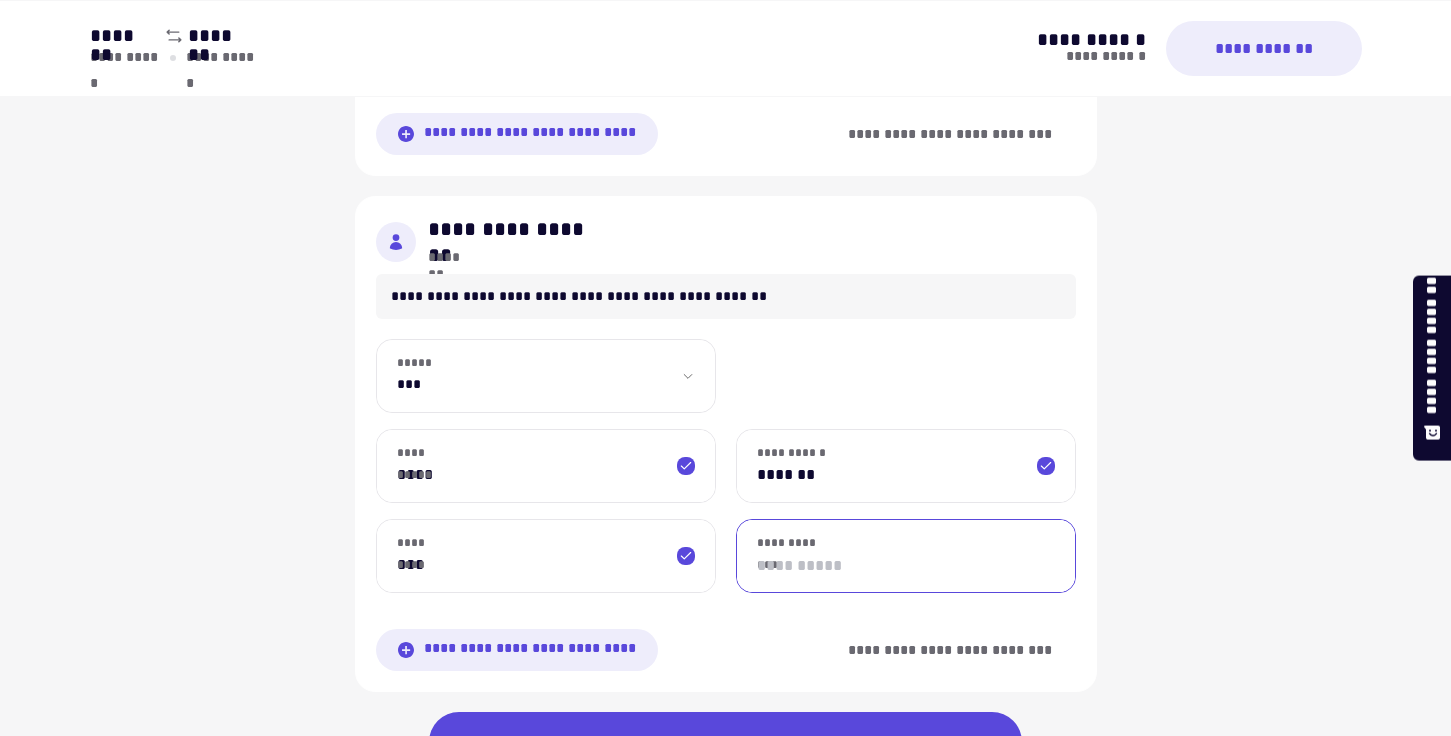type on "*" 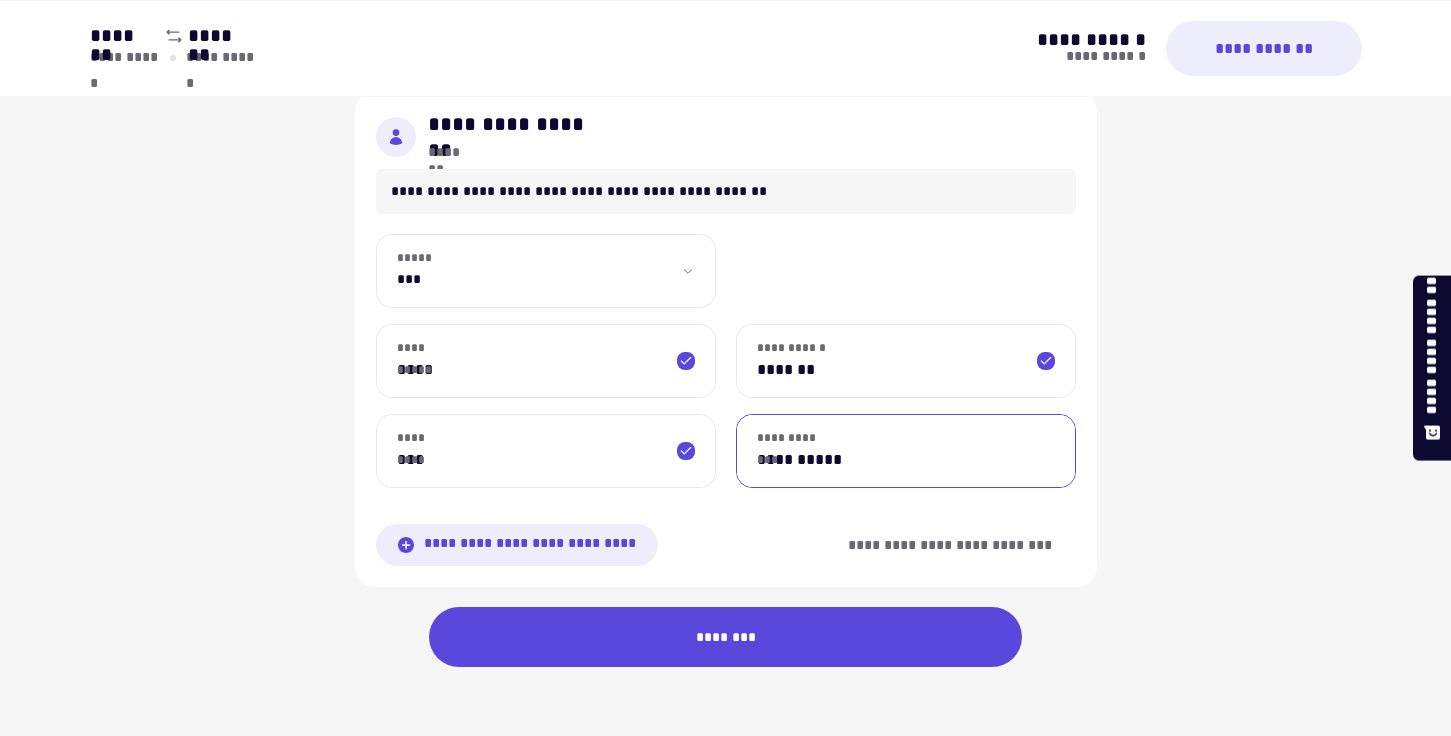 scroll, scrollTop: 1506, scrollLeft: 0, axis: vertical 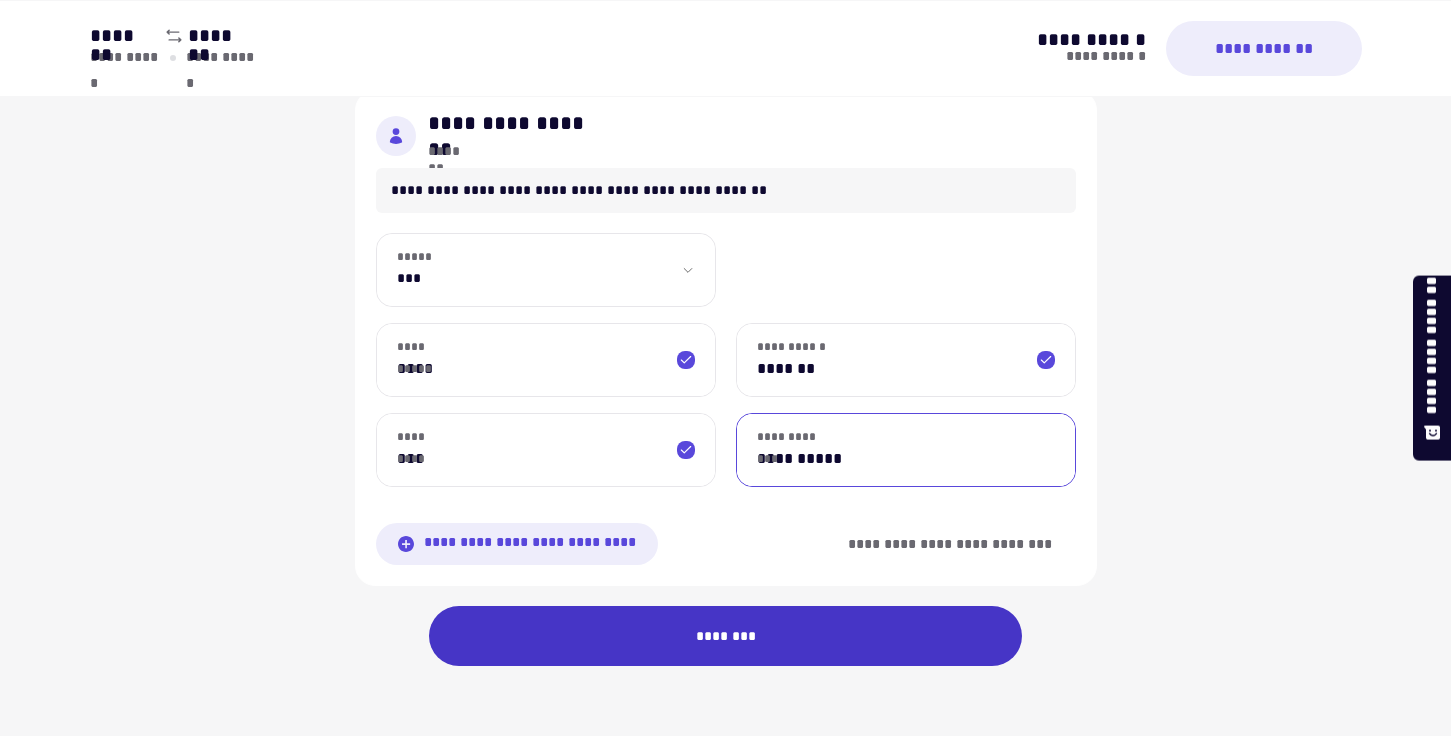 type on "**********" 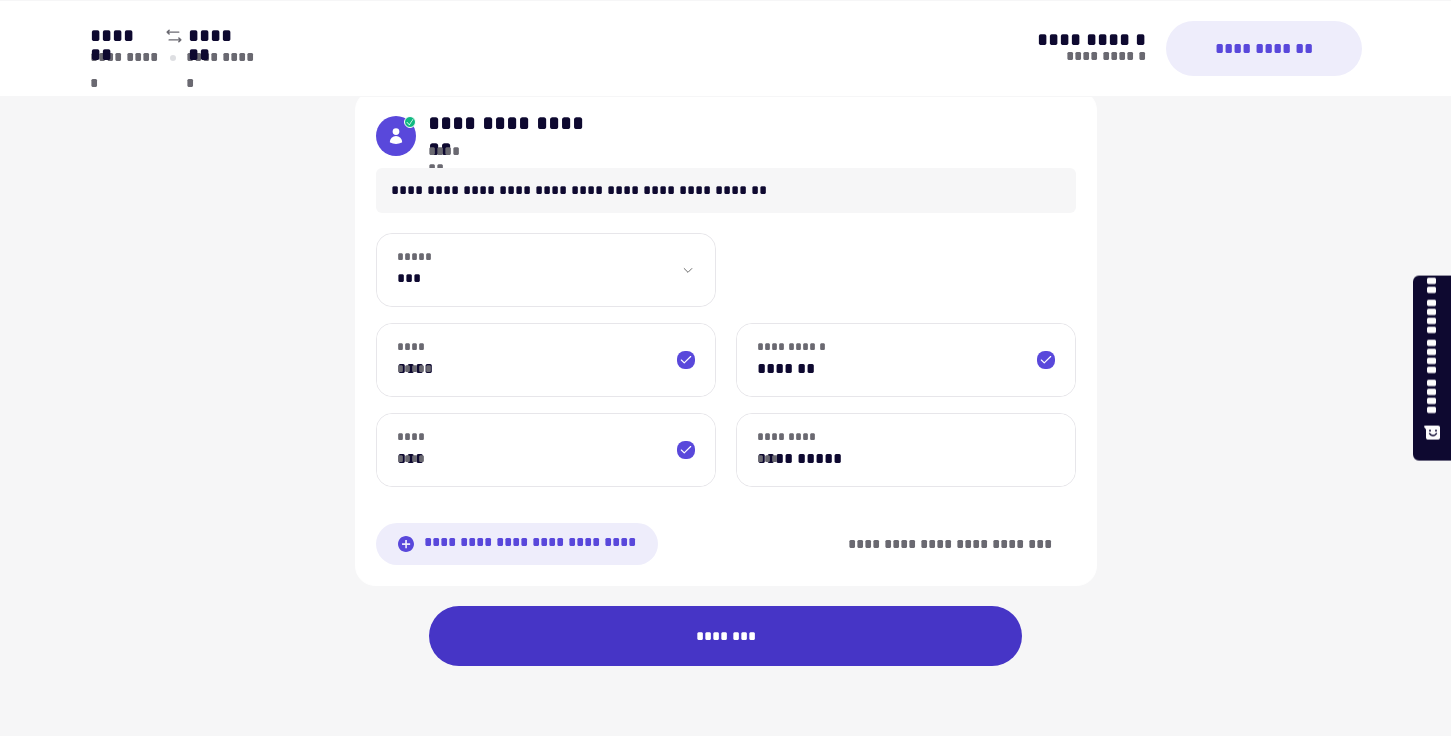click on "********" at bounding box center [726, 636] 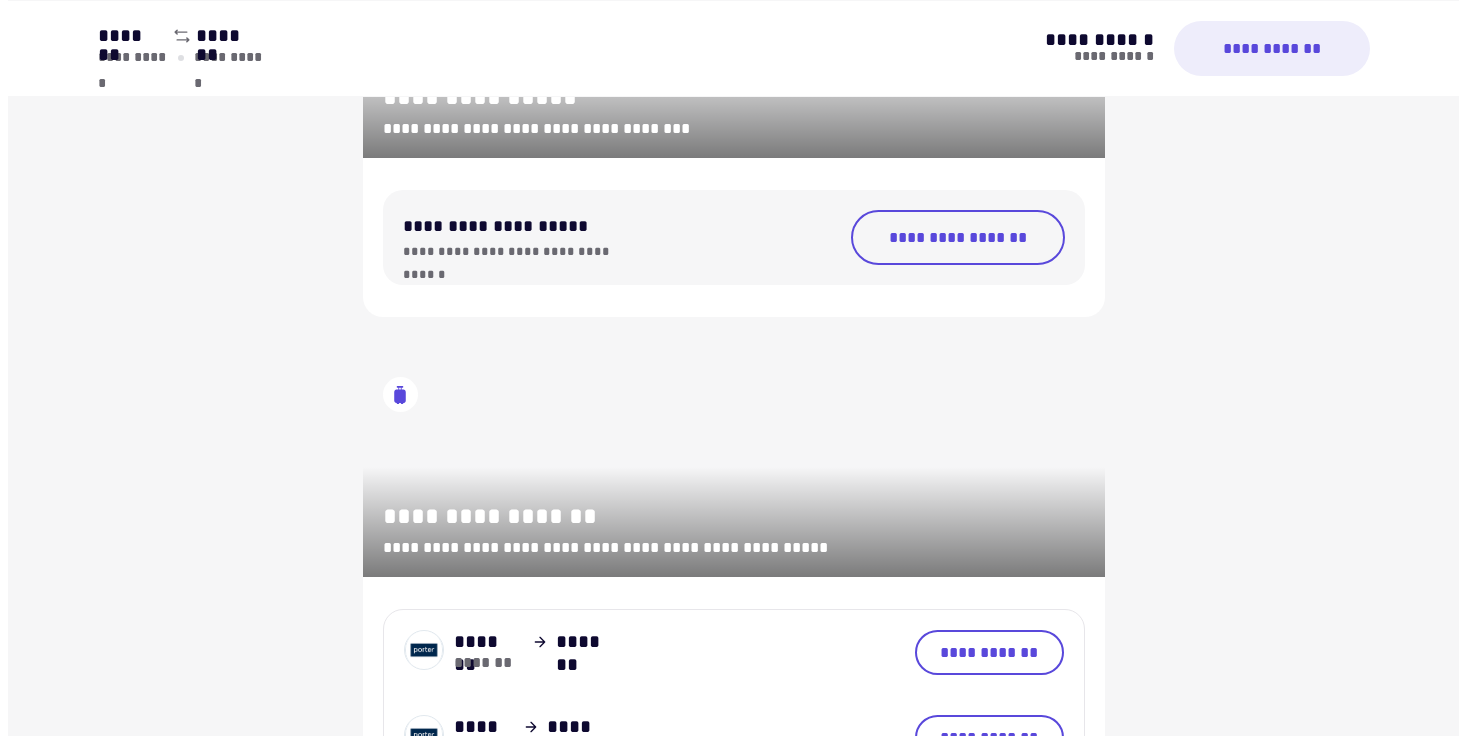 scroll, scrollTop: 0, scrollLeft: 0, axis: both 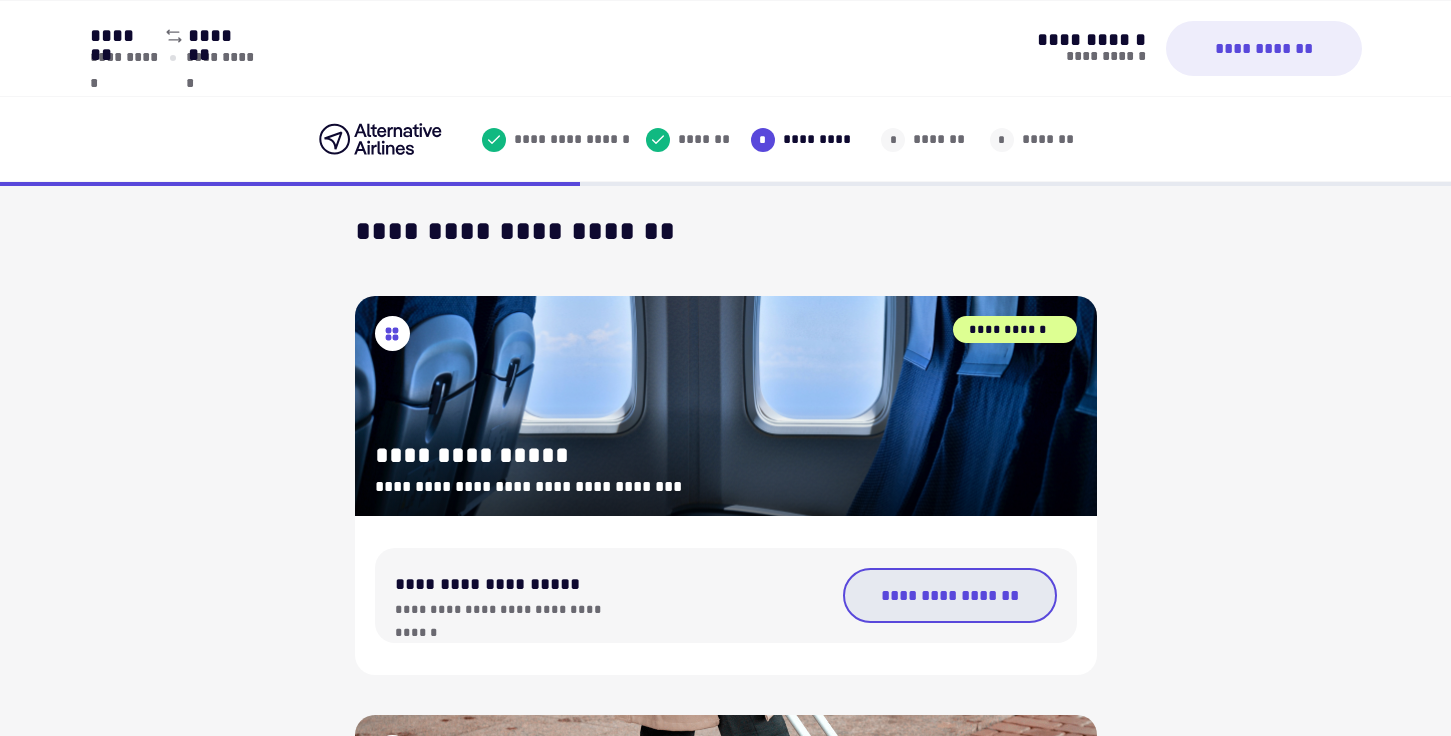 click on "**********" at bounding box center (950, 595) 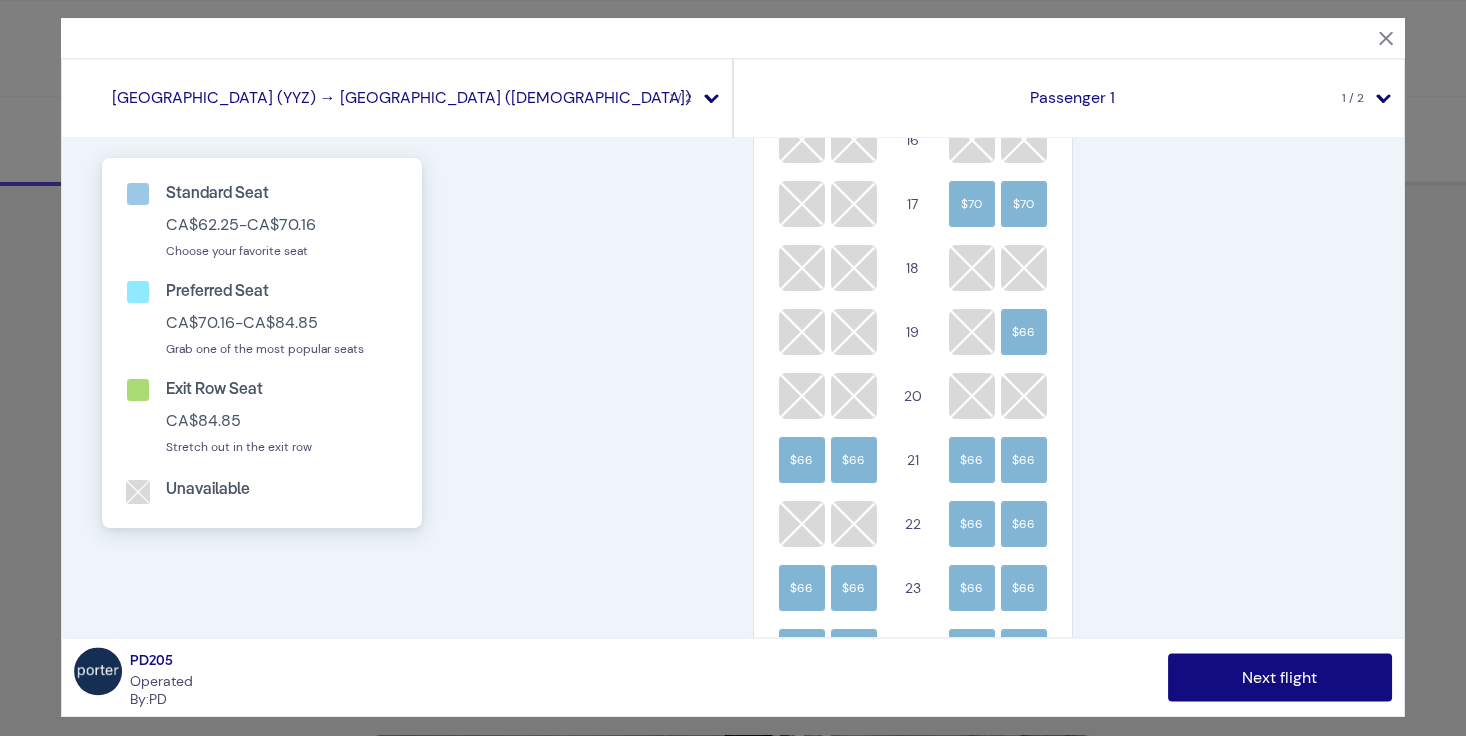 scroll, scrollTop: 900, scrollLeft: 0, axis: vertical 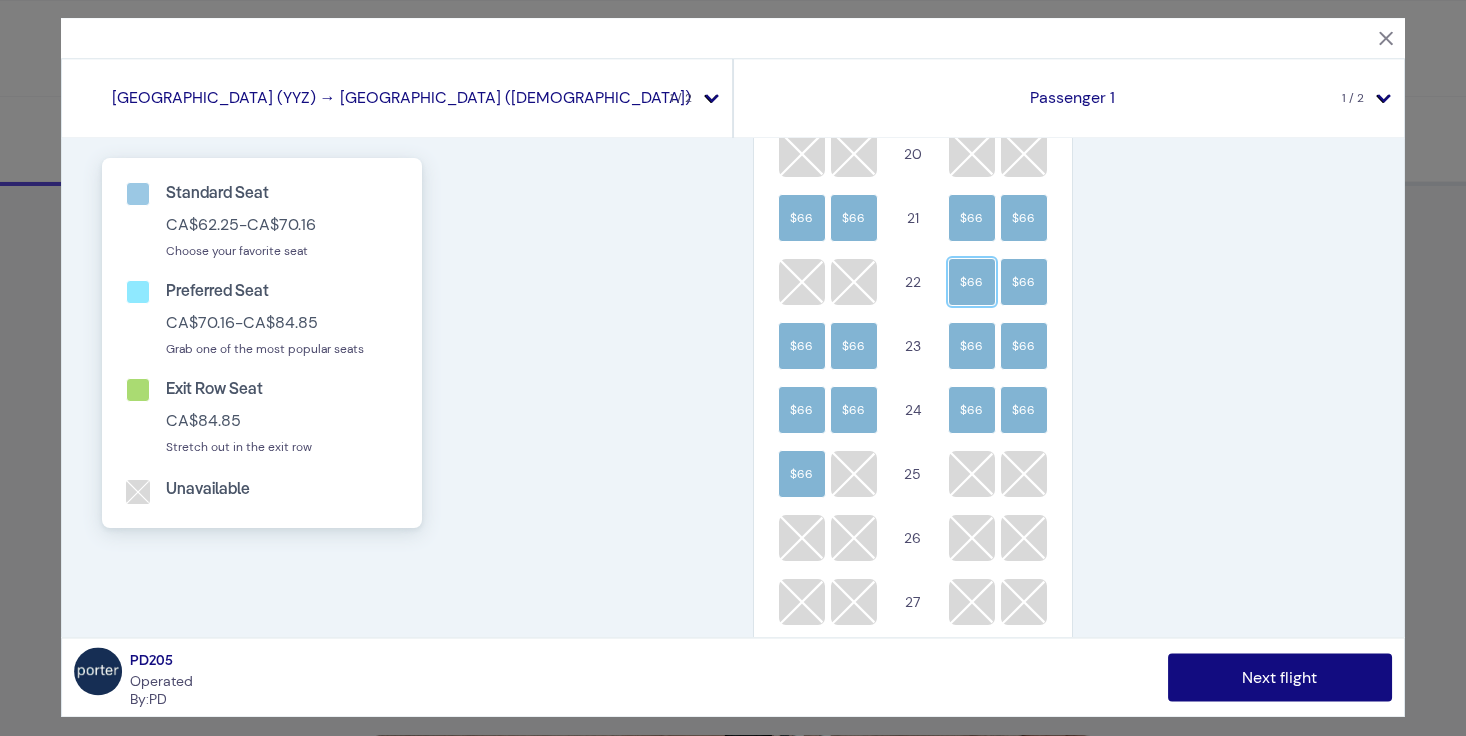 click on "$66" at bounding box center [972, 282] 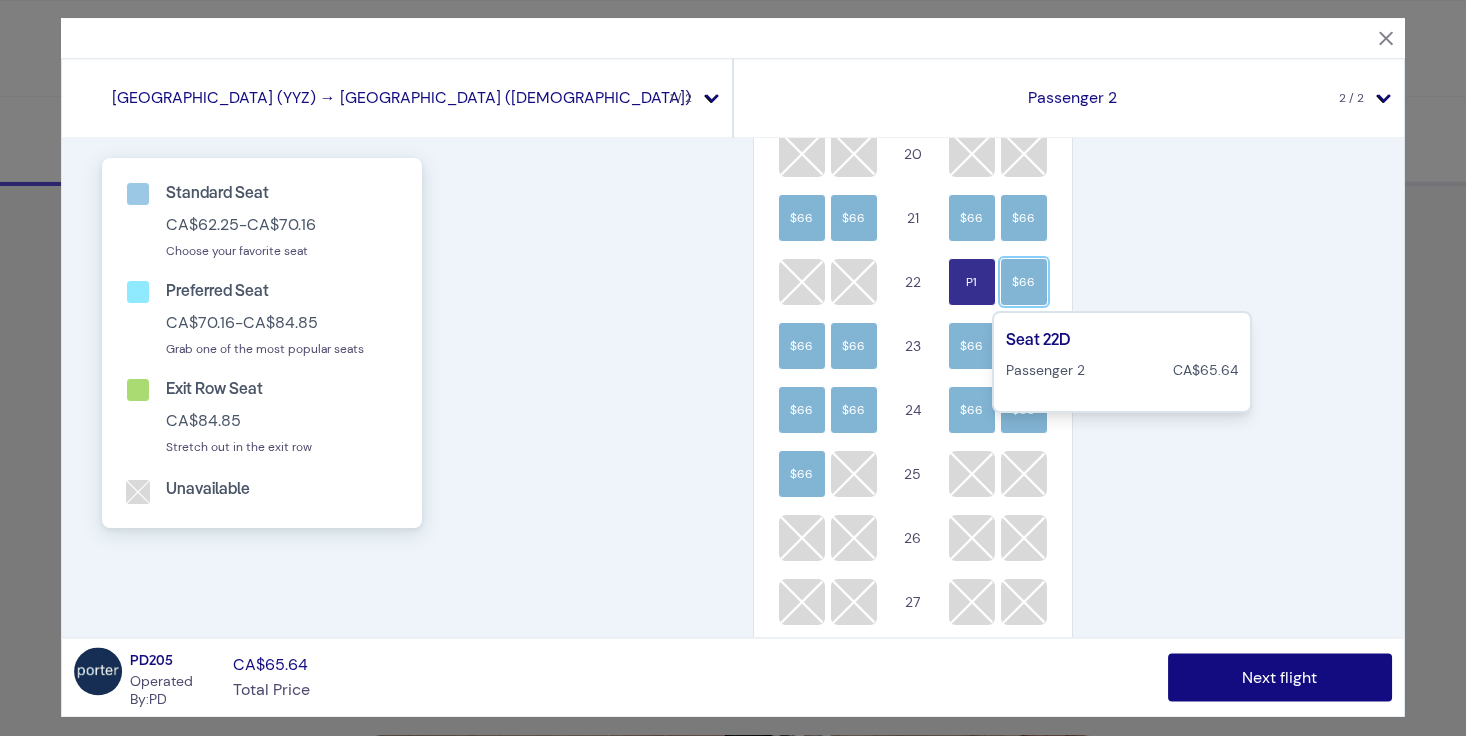 click on "$66" at bounding box center (1024, 282) 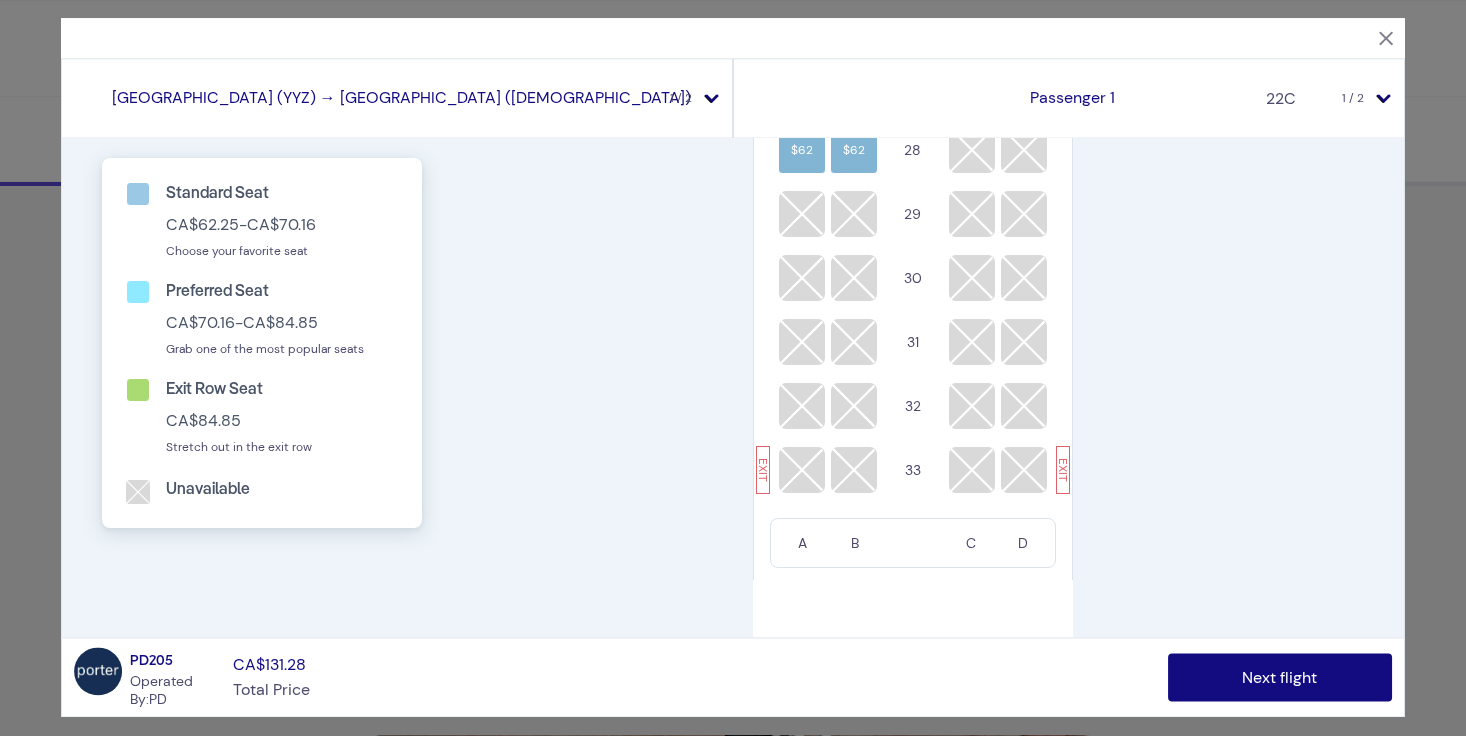 scroll, scrollTop: 1561, scrollLeft: 0, axis: vertical 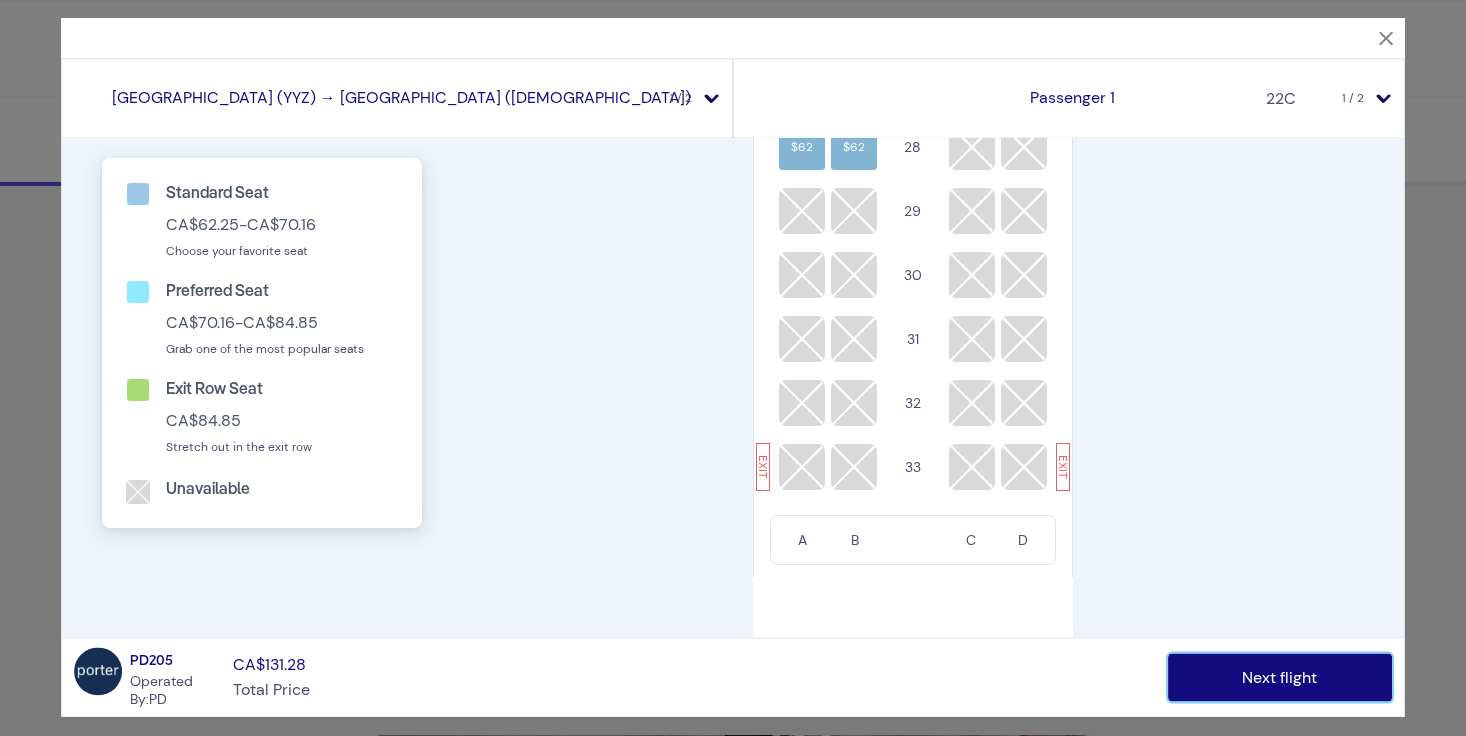 click on "Next flight" at bounding box center (1280, 678) 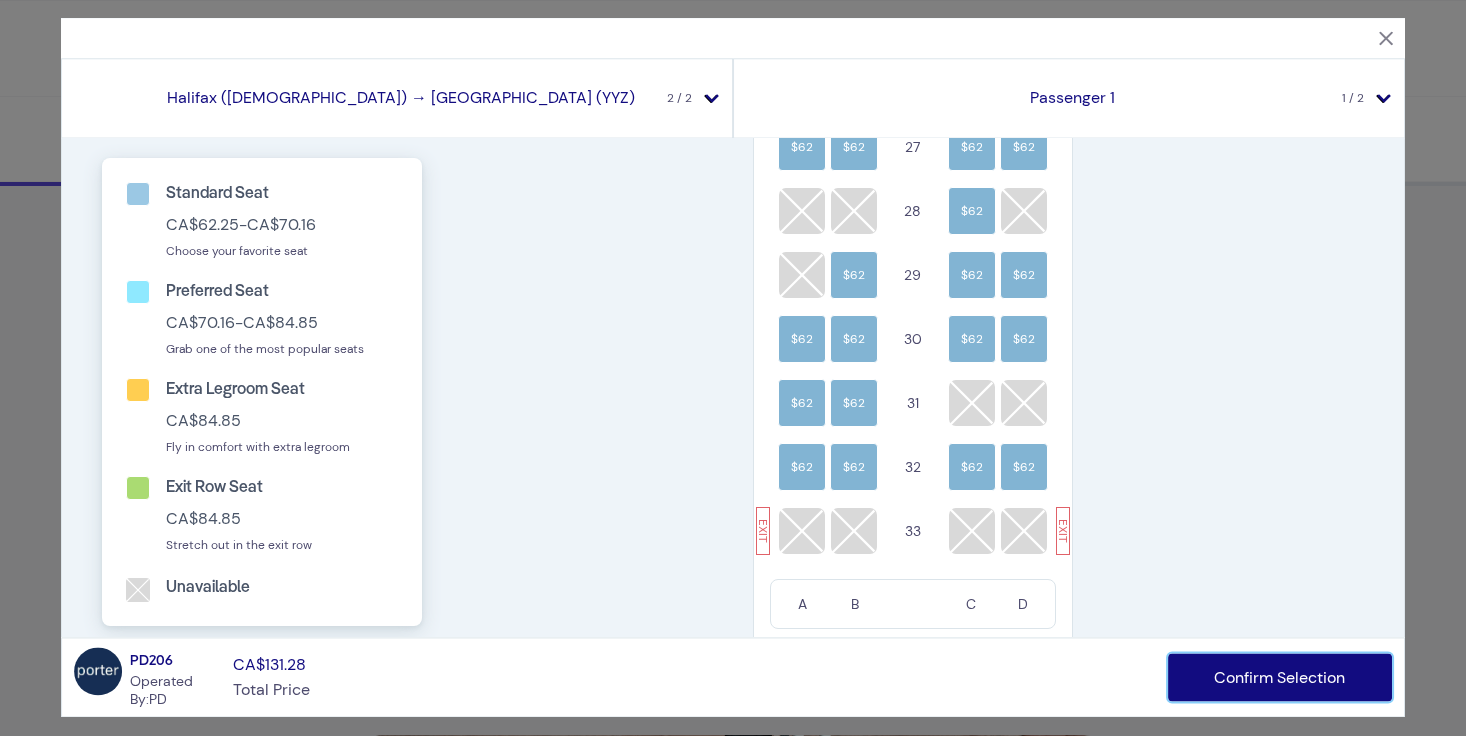 scroll, scrollTop: 0, scrollLeft: 0, axis: both 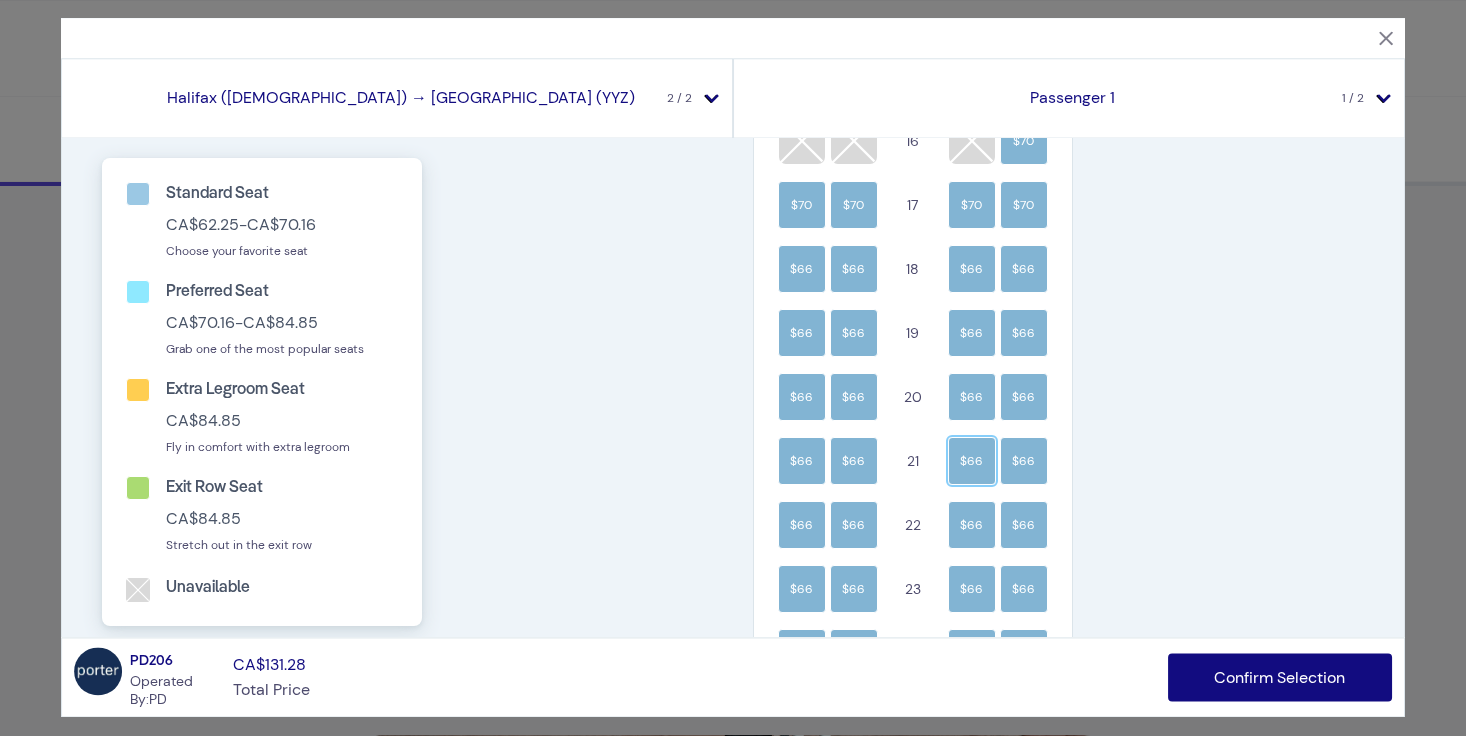 click on "$66" at bounding box center (972, 461) 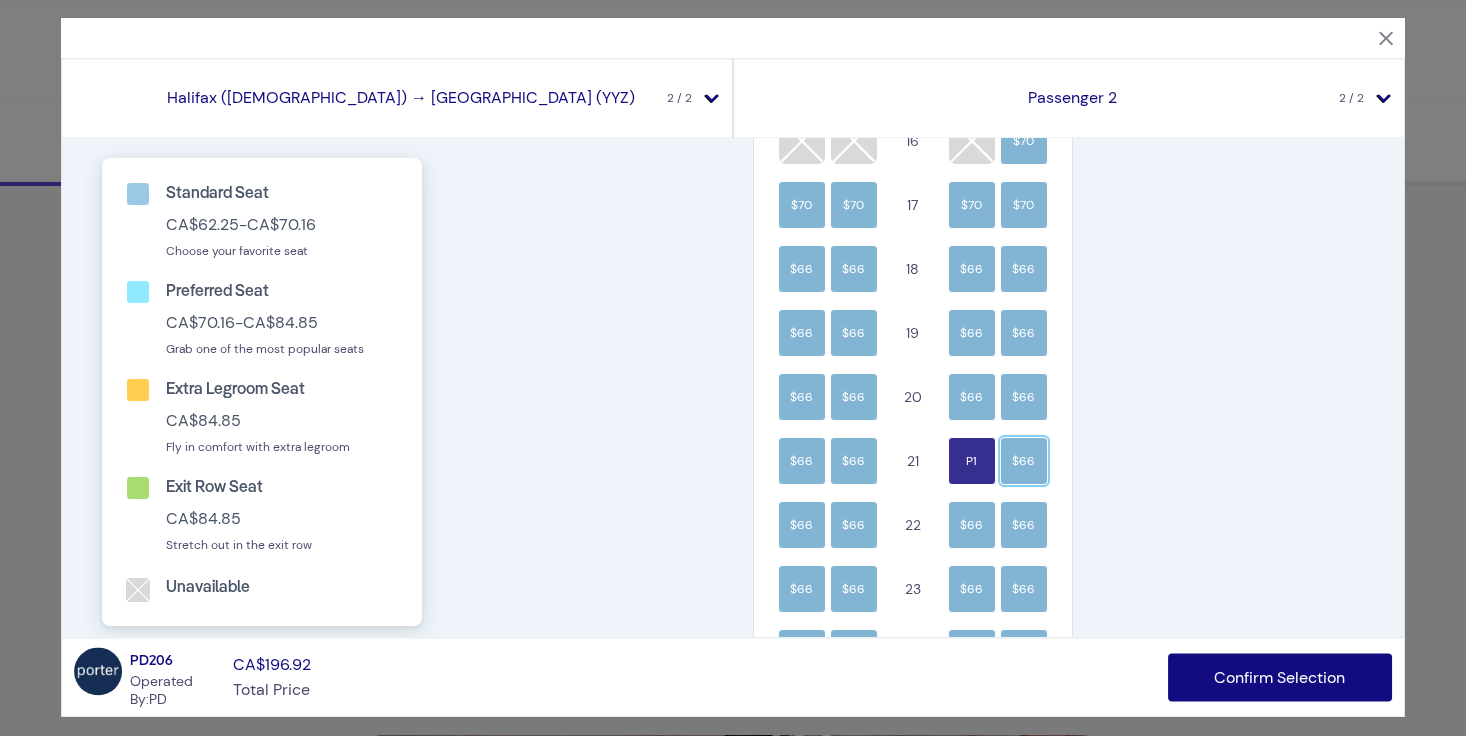 click on "$66" at bounding box center [1024, 461] 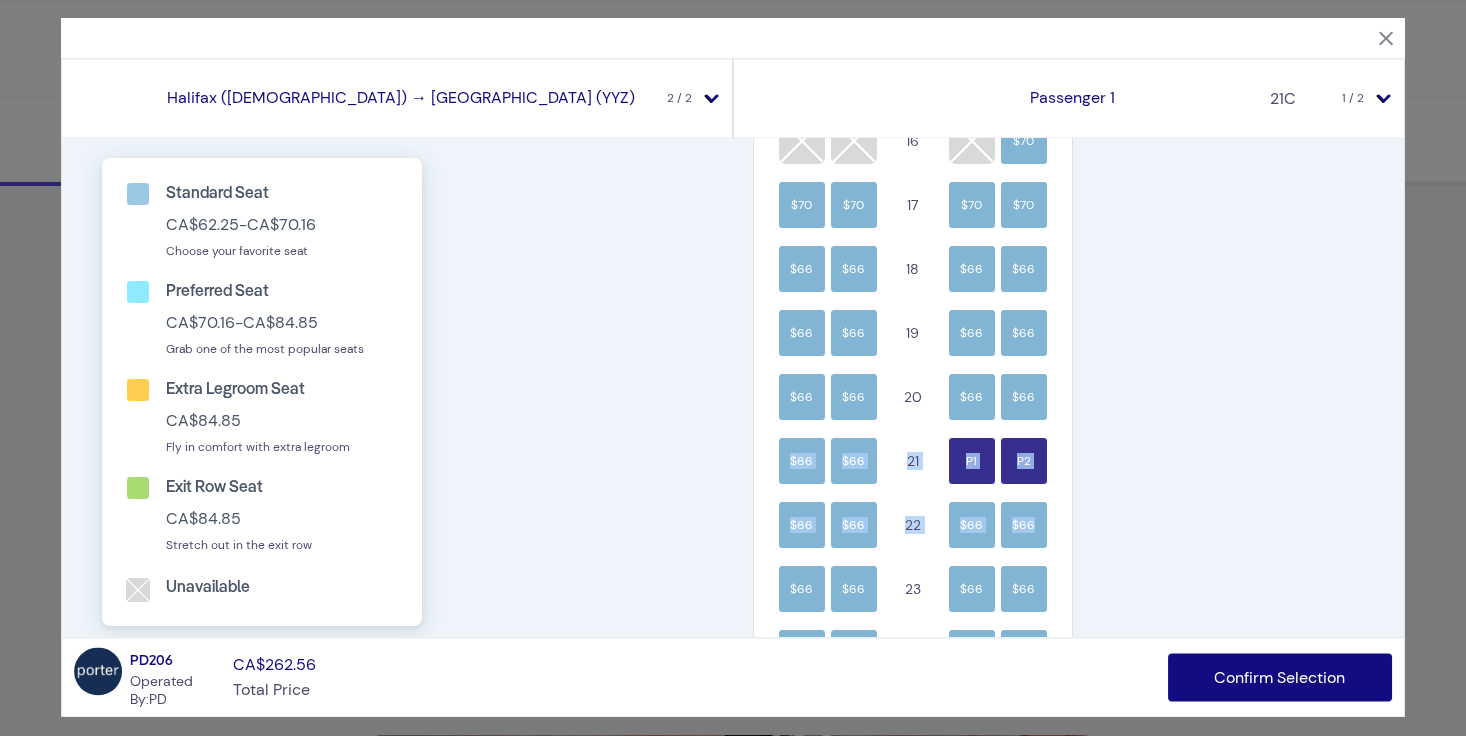 drag, startPoint x: 1387, startPoint y: 429, endPoint x: 1391, endPoint y: 518, distance: 89.08984 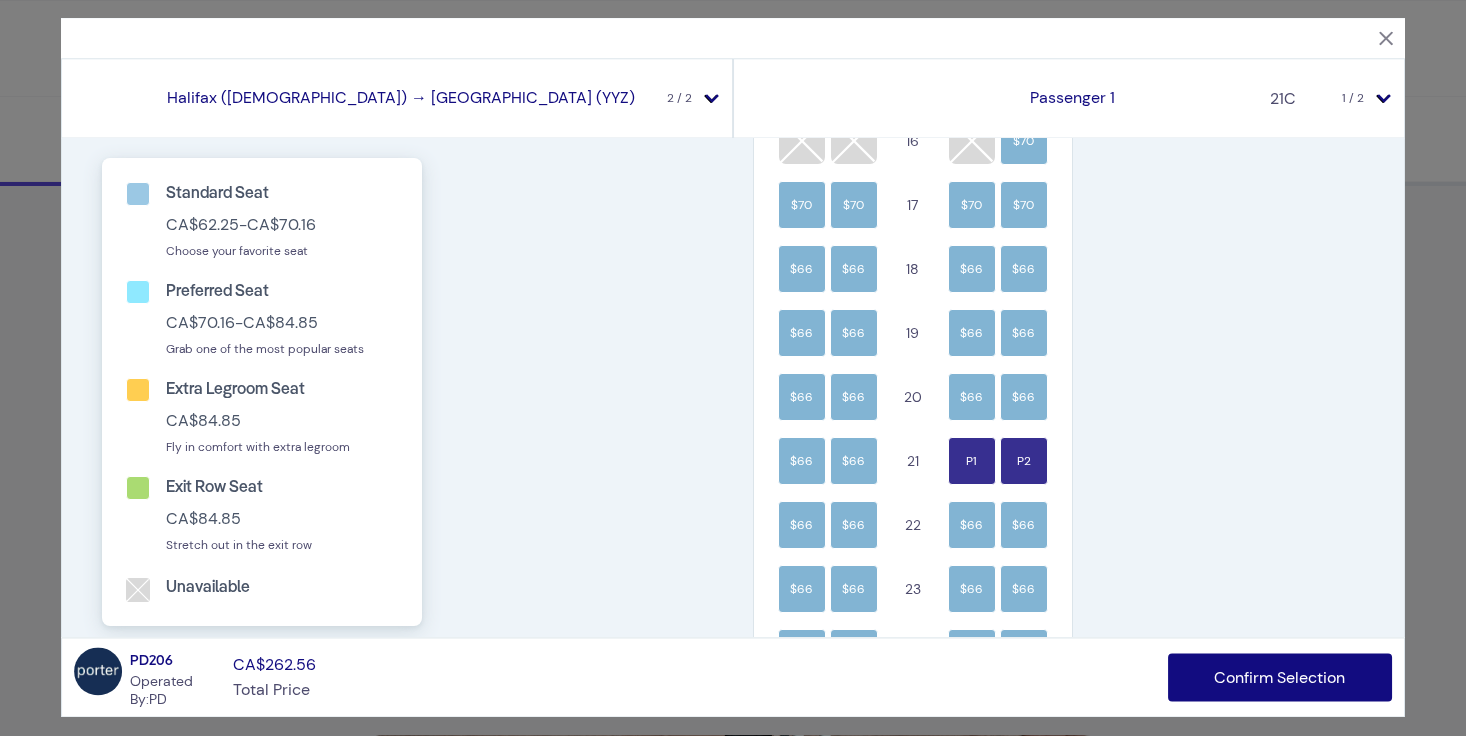 click on "Standard Seat CA$62.25  -  CA$70.16 Choose your favorite seat Preferred Seat CA$70.16  -  CA$84.85 Grab one of the most popular seats Extra Legroom Seat CA$84.85 Fly in comfort with extra legroom Exit Row Seat CA$84.85 Stretch out in the exit row Unavailable A B C D 5 $85 6 $85 7 $85 8 $70 9 10 $70 11 $70 12 $70 EXIT $85 13 $85 EXIT $85 EXIT $85 $85 14 $85 EXIT $85 $70 $70 15 $70 16 $70 $70 $70 17 $70 $70 $66 $66 18 $66 $66 $66 $66 19 $66 $66 $66 $66 20 $66 $66 $66 $66 21 P1 P2 $66 $66 22 $66 $66 $66 $66 23 $66 $66 $66 $66 24 $66 $66 $66 $66 25 $66 $66 26 $62 $62 $62 27 $62 $62 28 $62 $62 29 $62 $62 $62 $62 30 $62 $62 $62 $62 31 $62 $62 32 $62 $62 EXIT 33 EXIT A B C D" at bounding box center (733, 387) 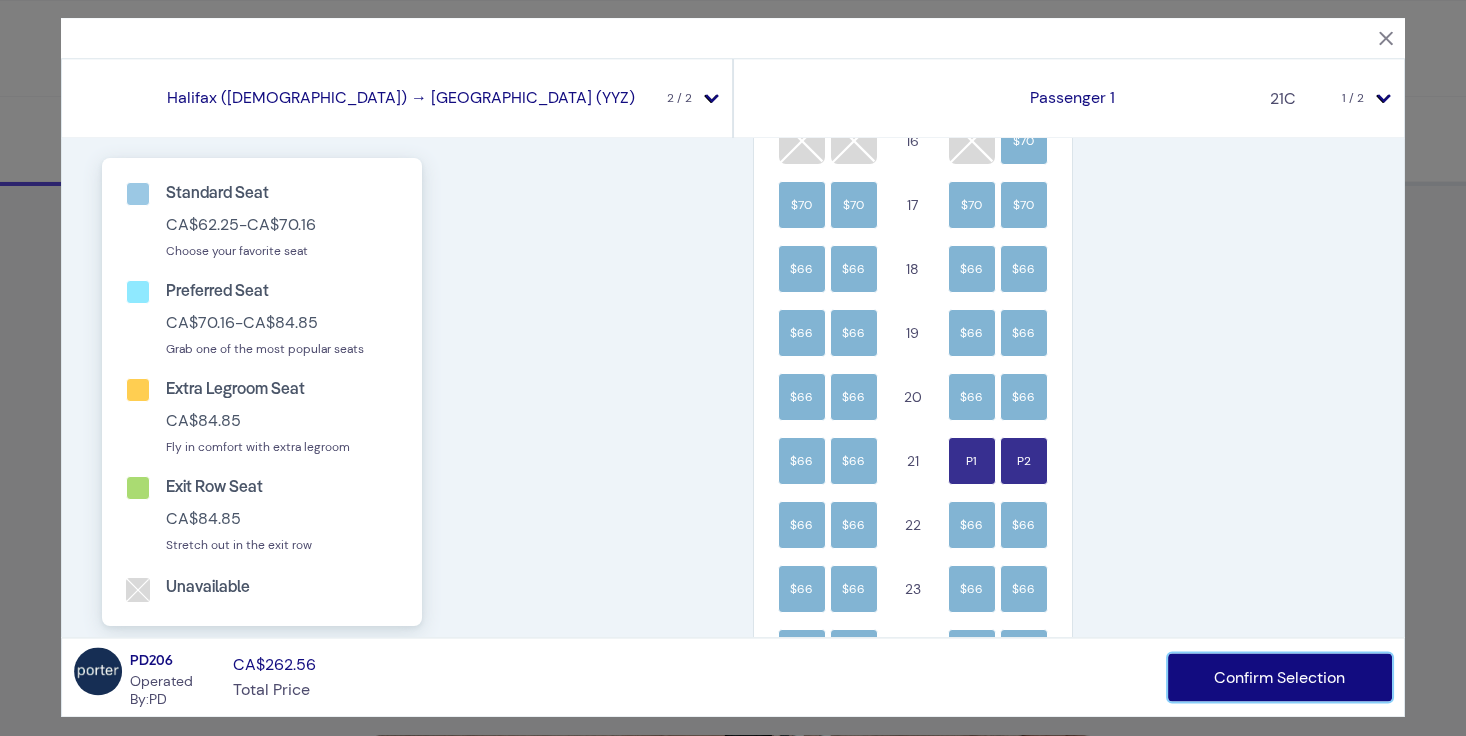 click on "Confirm Selection" at bounding box center (1280, 678) 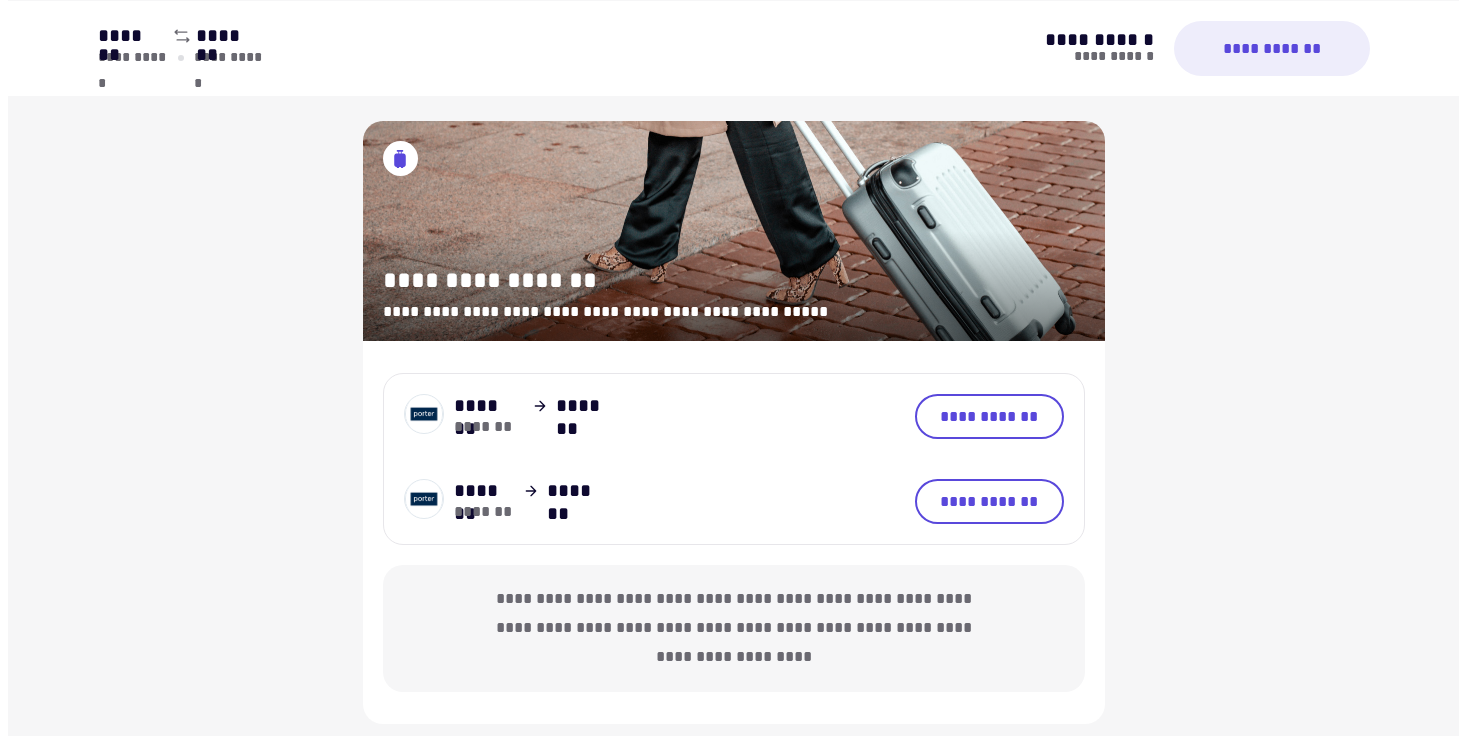 scroll, scrollTop: 1000, scrollLeft: 0, axis: vertical 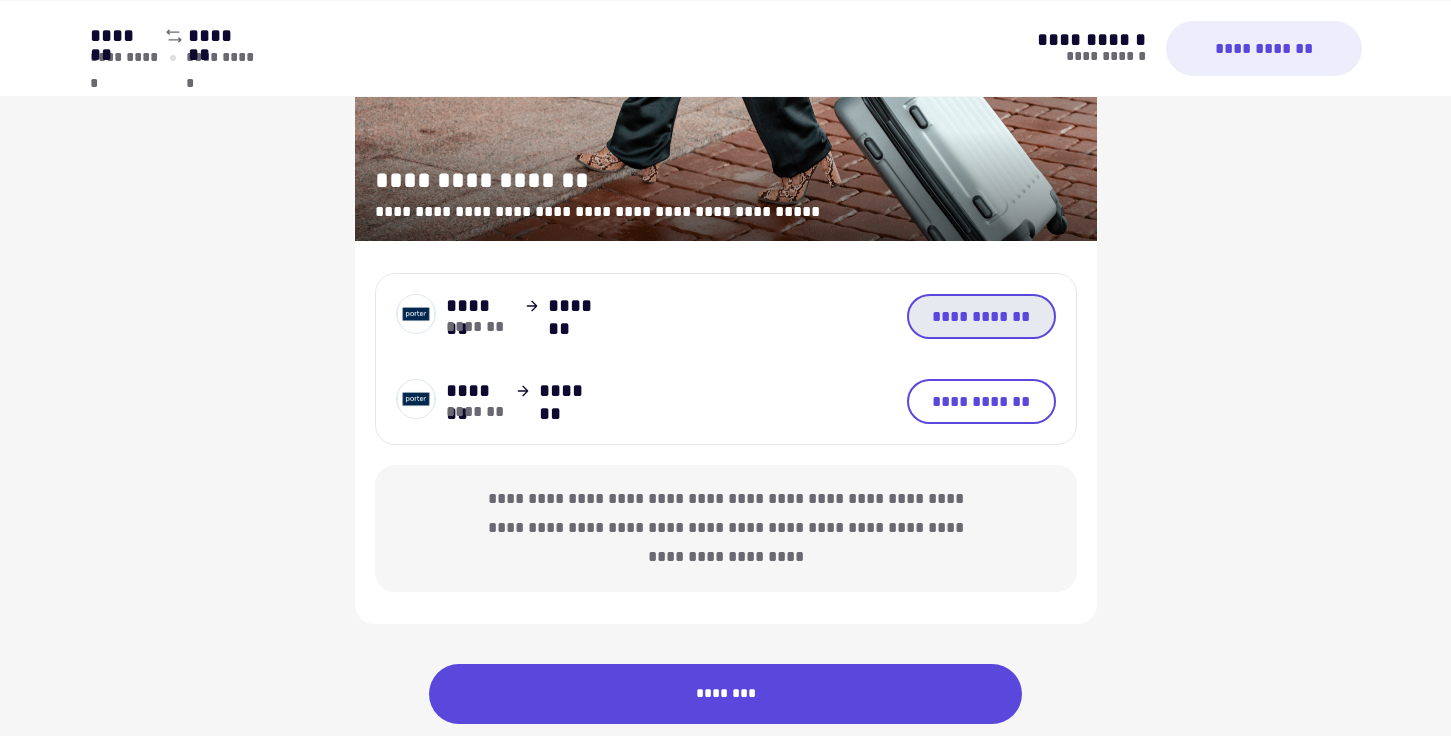 click on "**********" at bounding box center [981, 316] 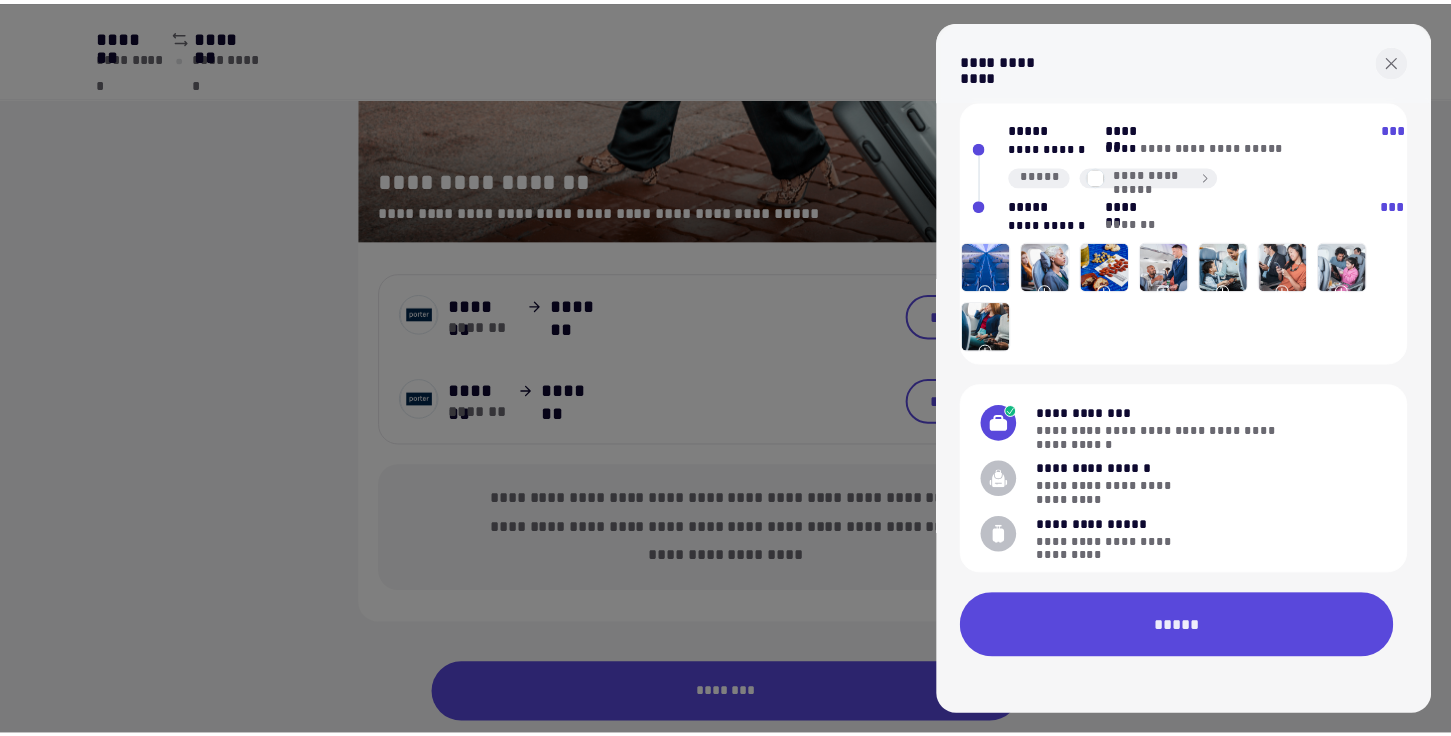 scroll, scrollTop: 19, scrollLeft: 0, axis: vertical 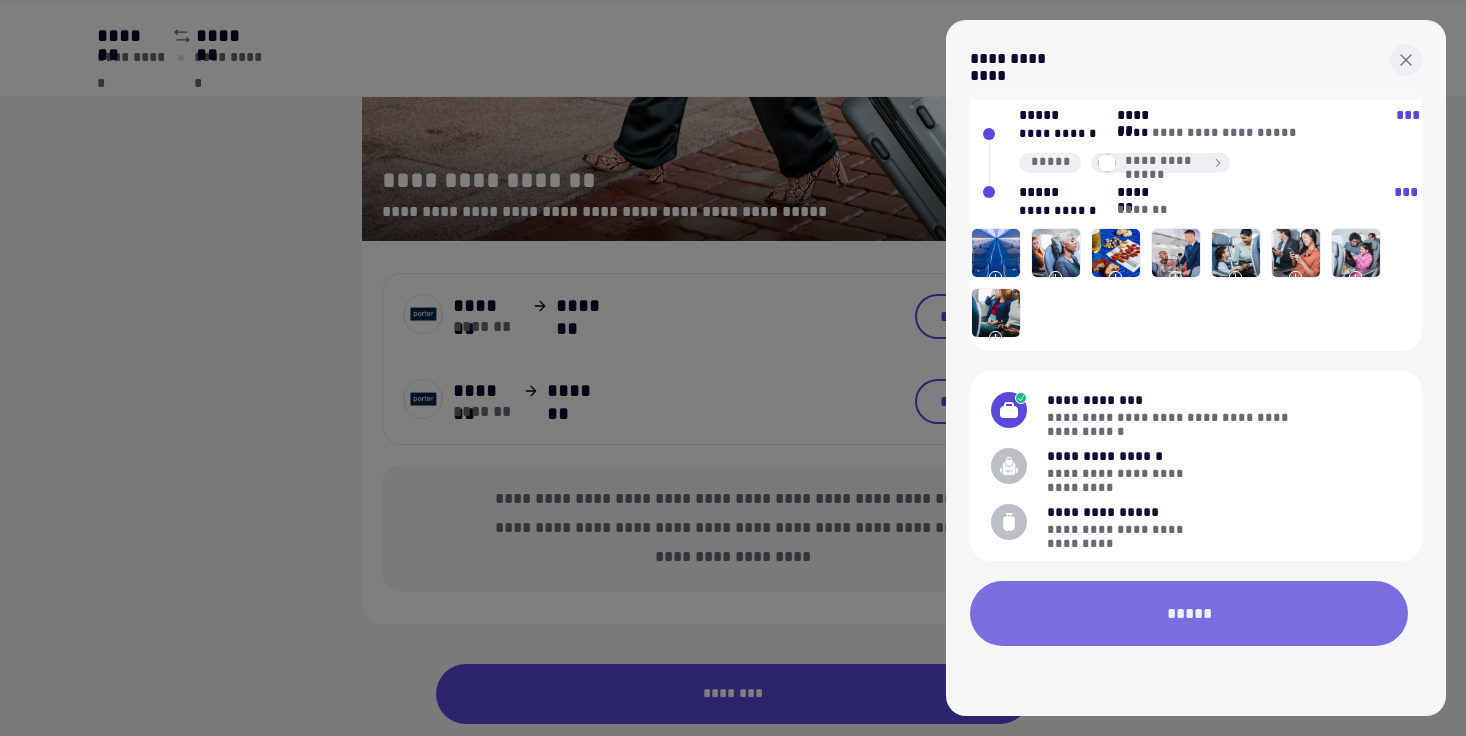 click on "*****" at bounding box center [1189, 613] 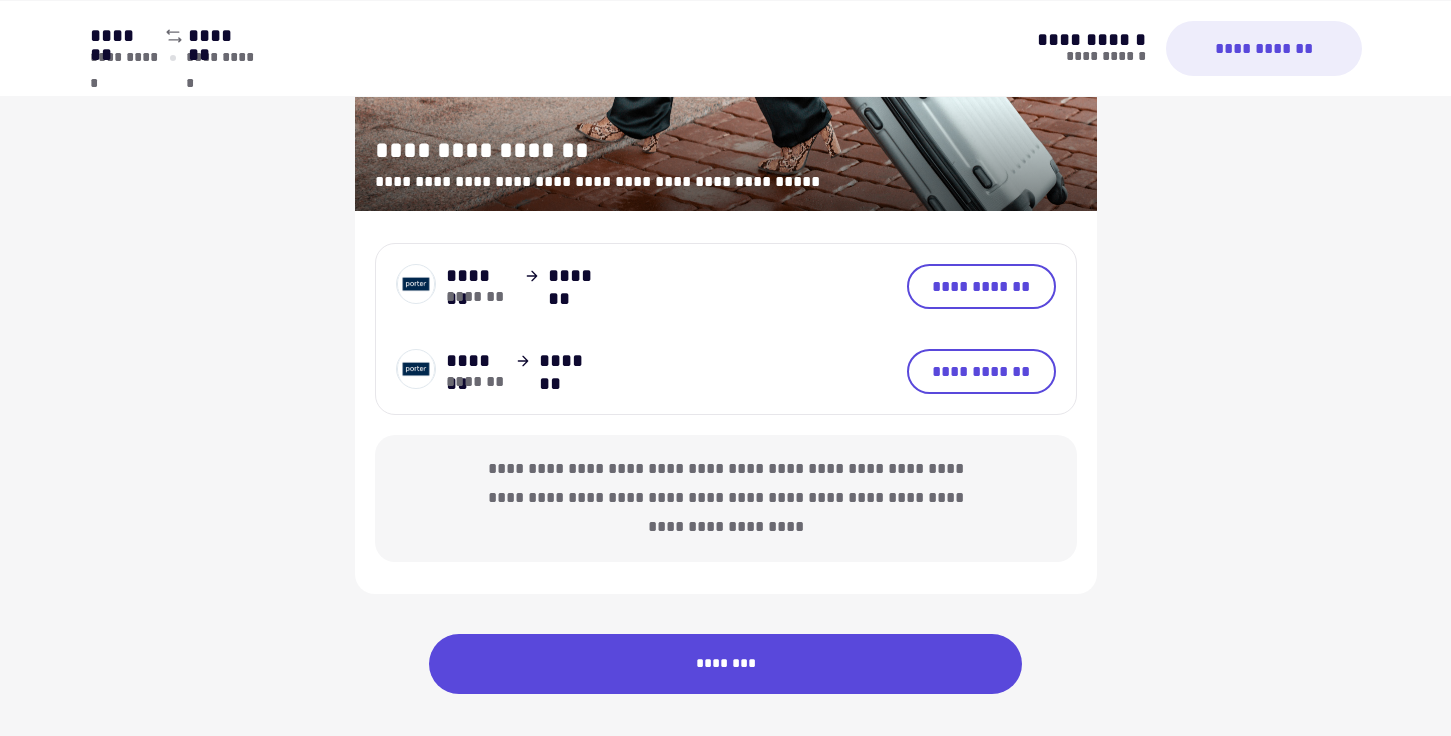scroll, scrollTop: 1058, scrollLeft: 0, axis: vertical 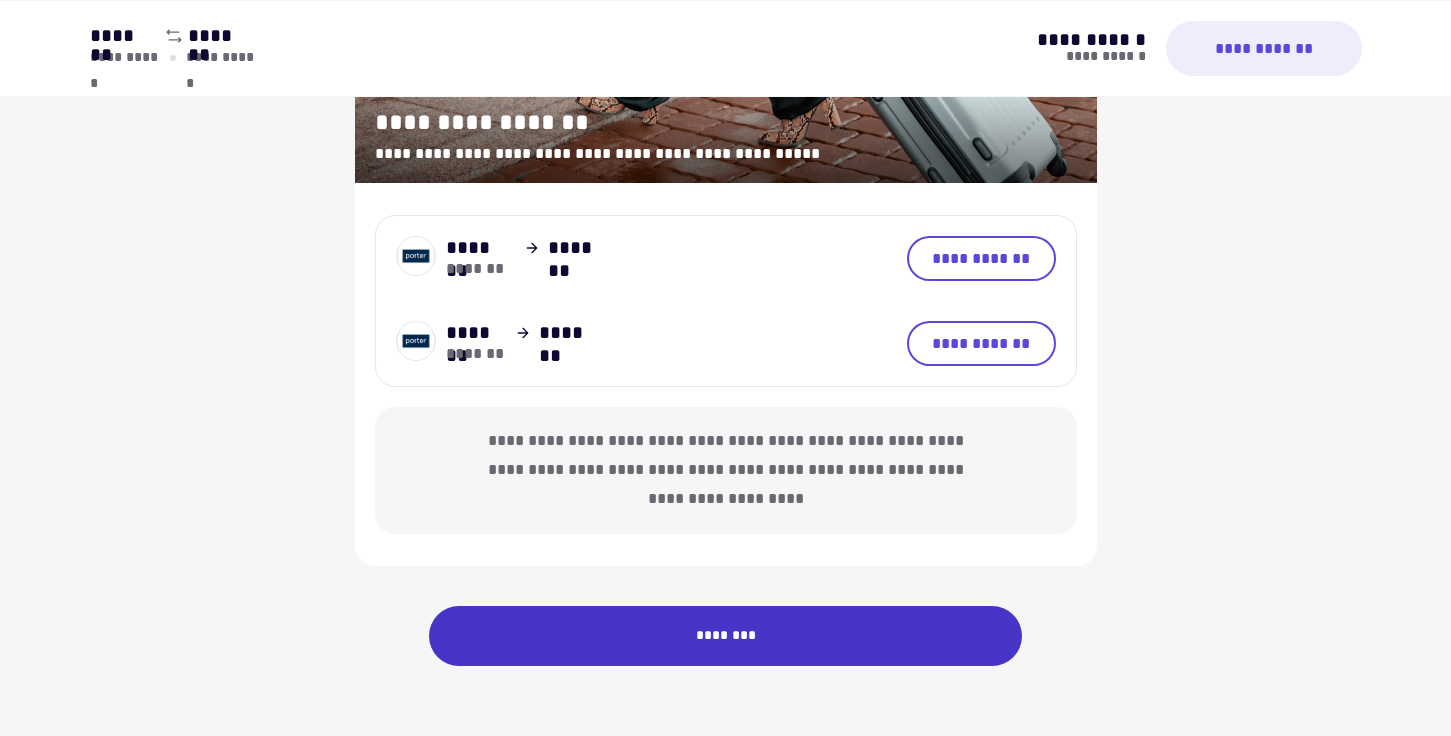 click on "********" at bounding box center (726, 636) 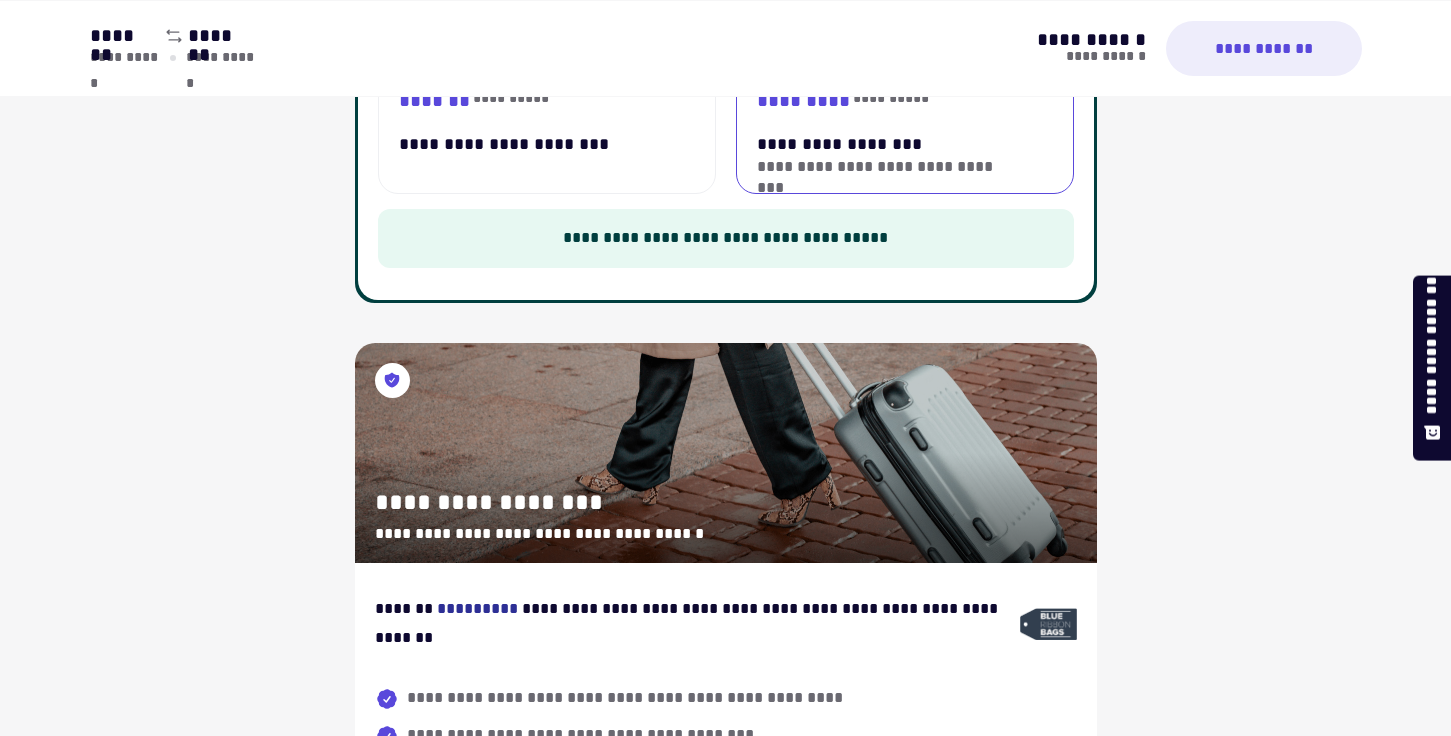 scroll, scrollTop: 800, scrollLeft: 0, axis: vertical 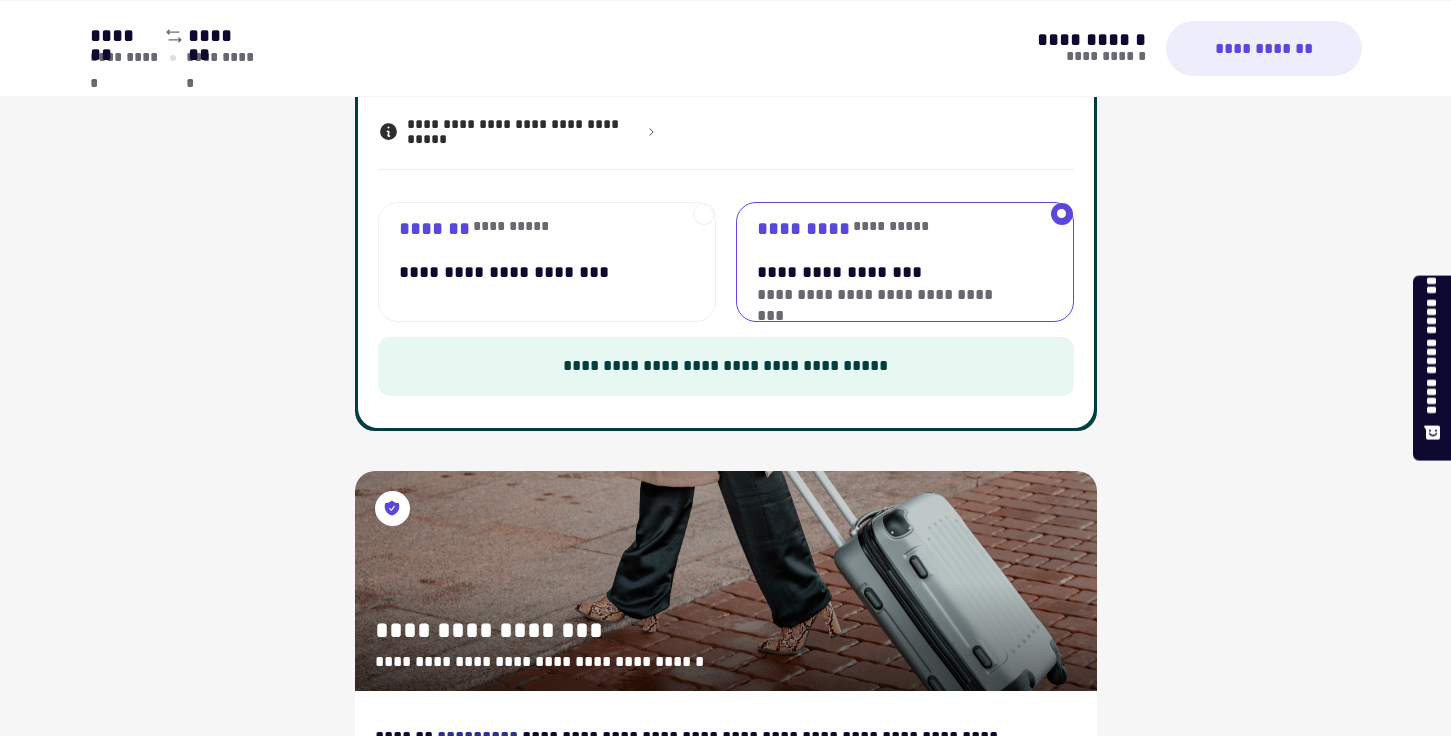 click on "**********" at bounding box center (531, 272) 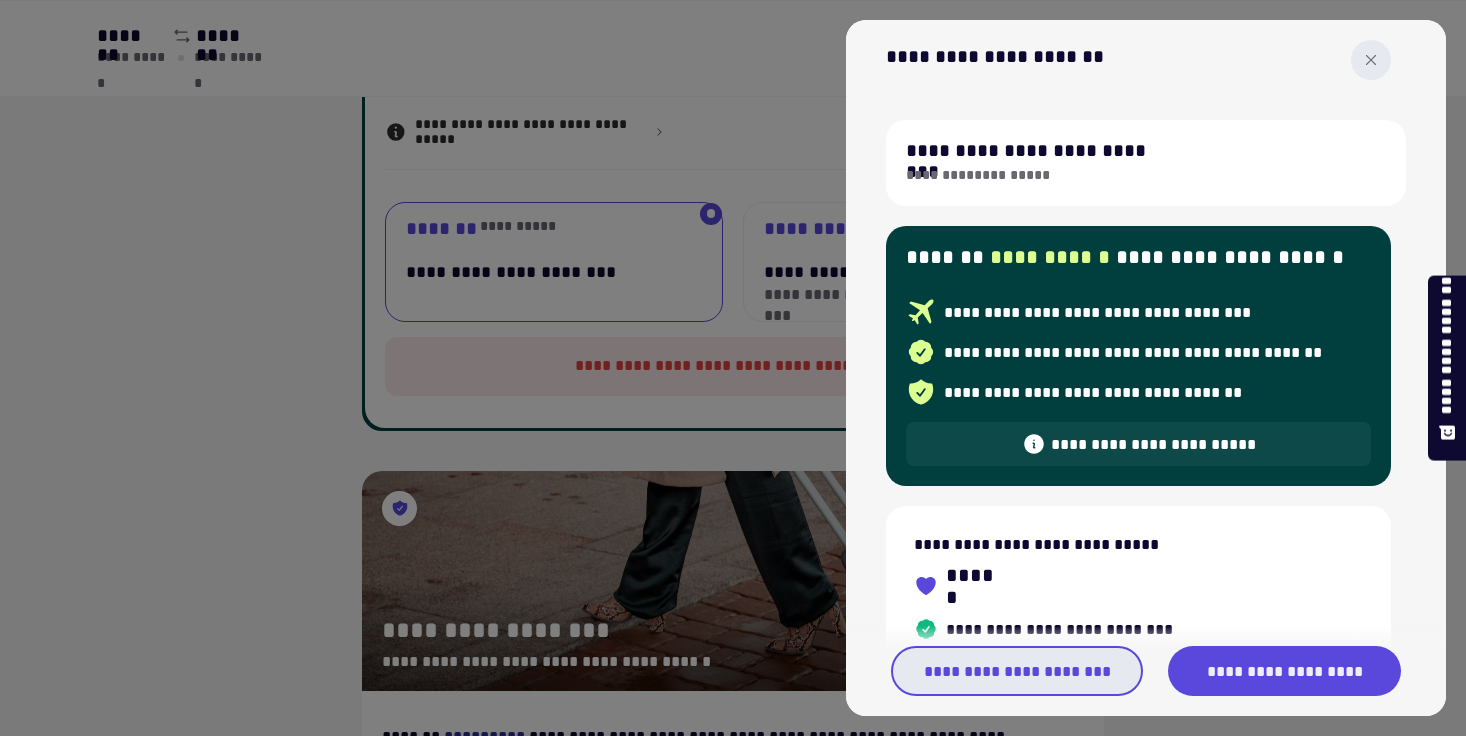 click on "**********" at bounding box center [1017, 671] 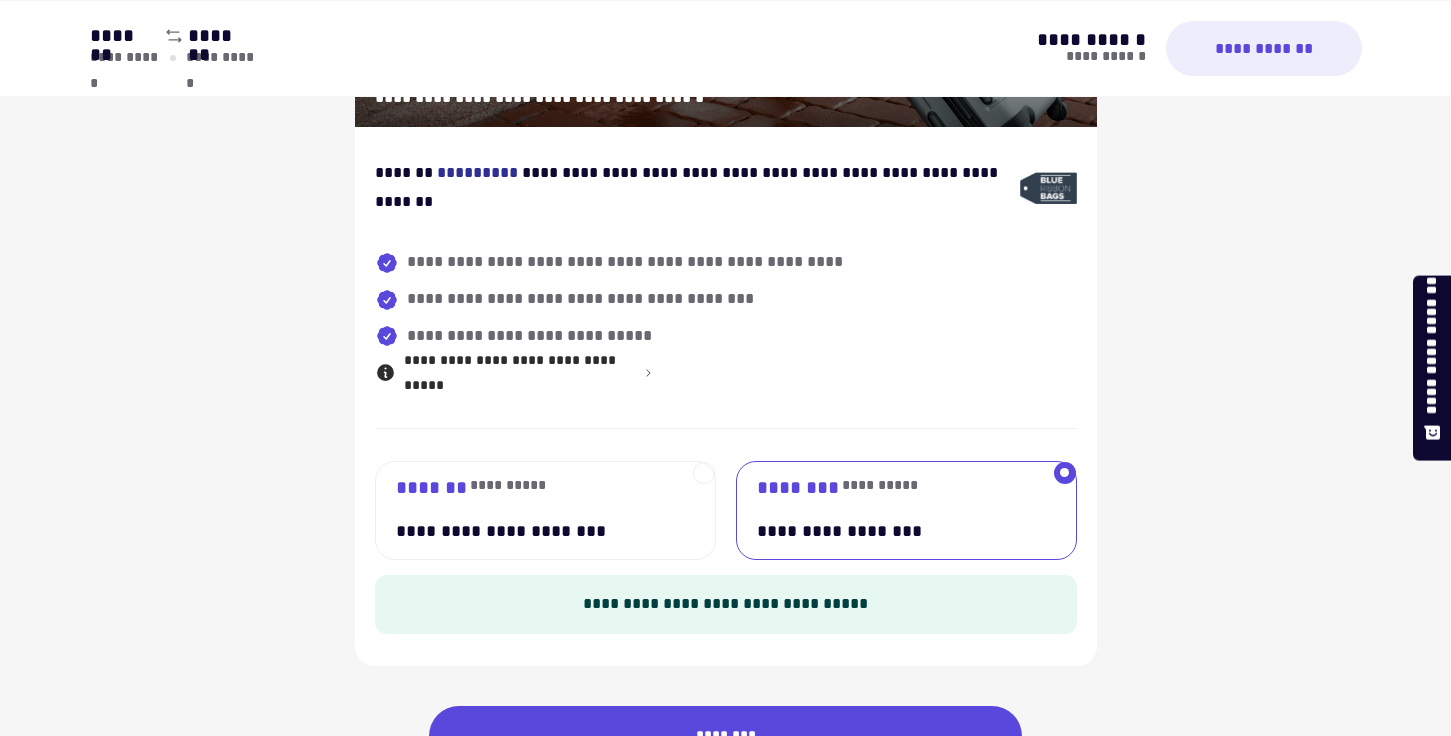scroll, scrollTop: 1400, scrollLeft: 0, axis: vertical 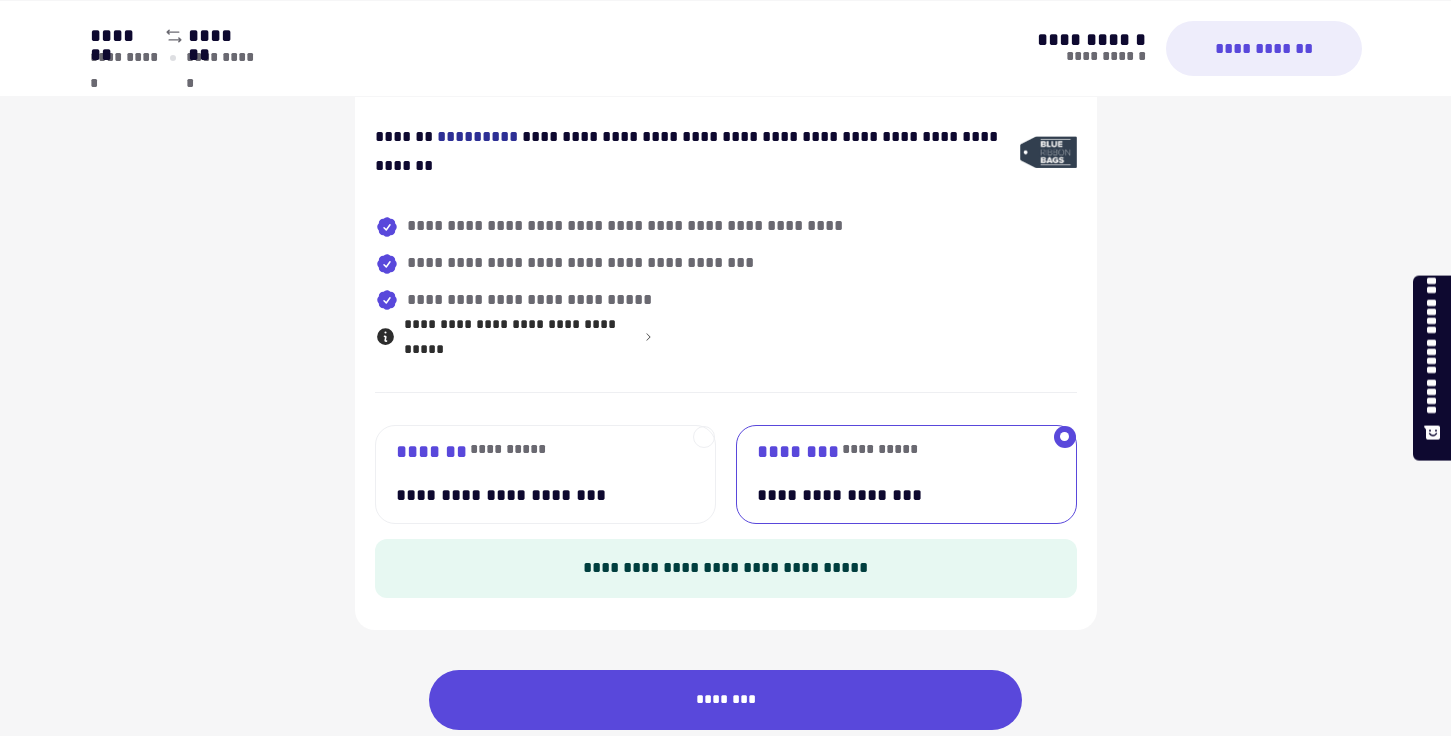 click on "**********" at bounding box center [529, 495] 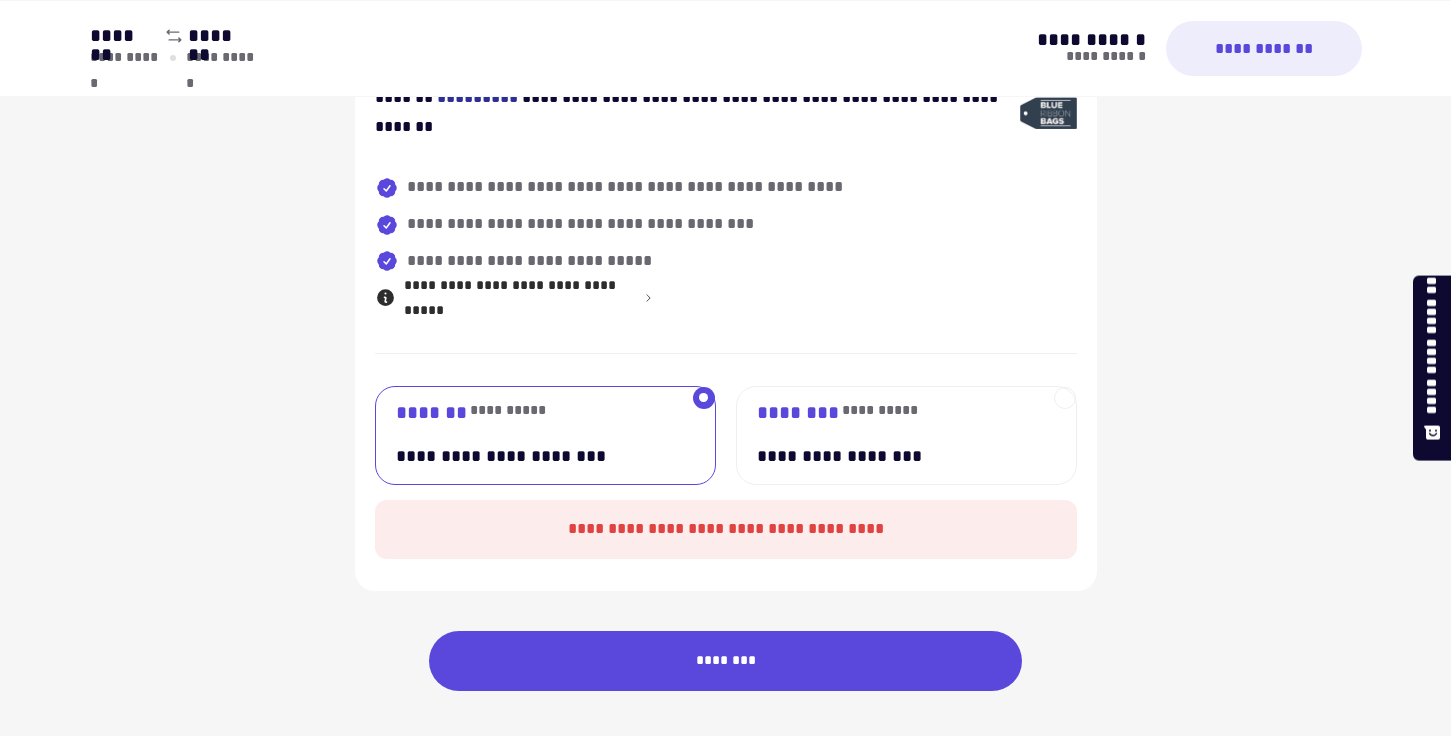 scroll, scrollTop: 1477, scrollLeft: 0, axis: vertical 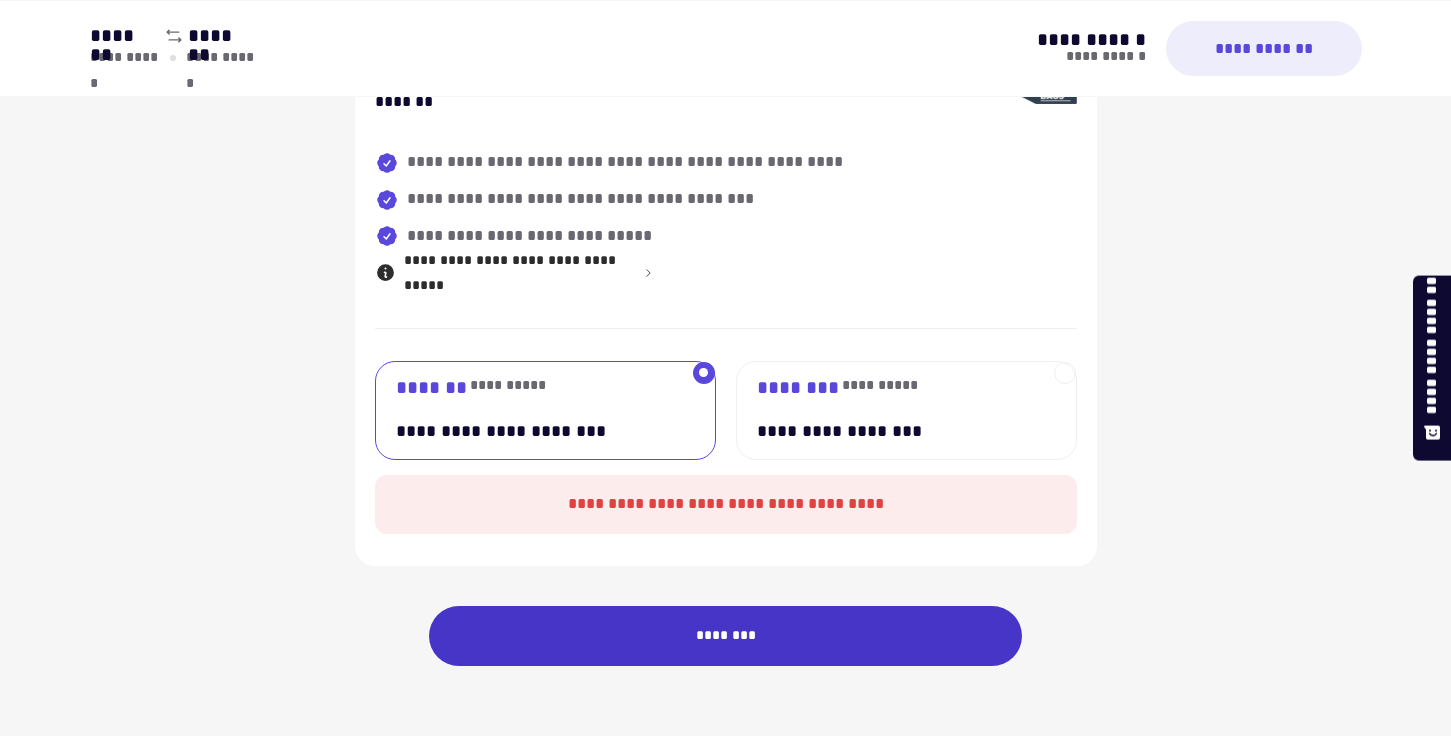 click on "********" at bounding box center [726, 636] 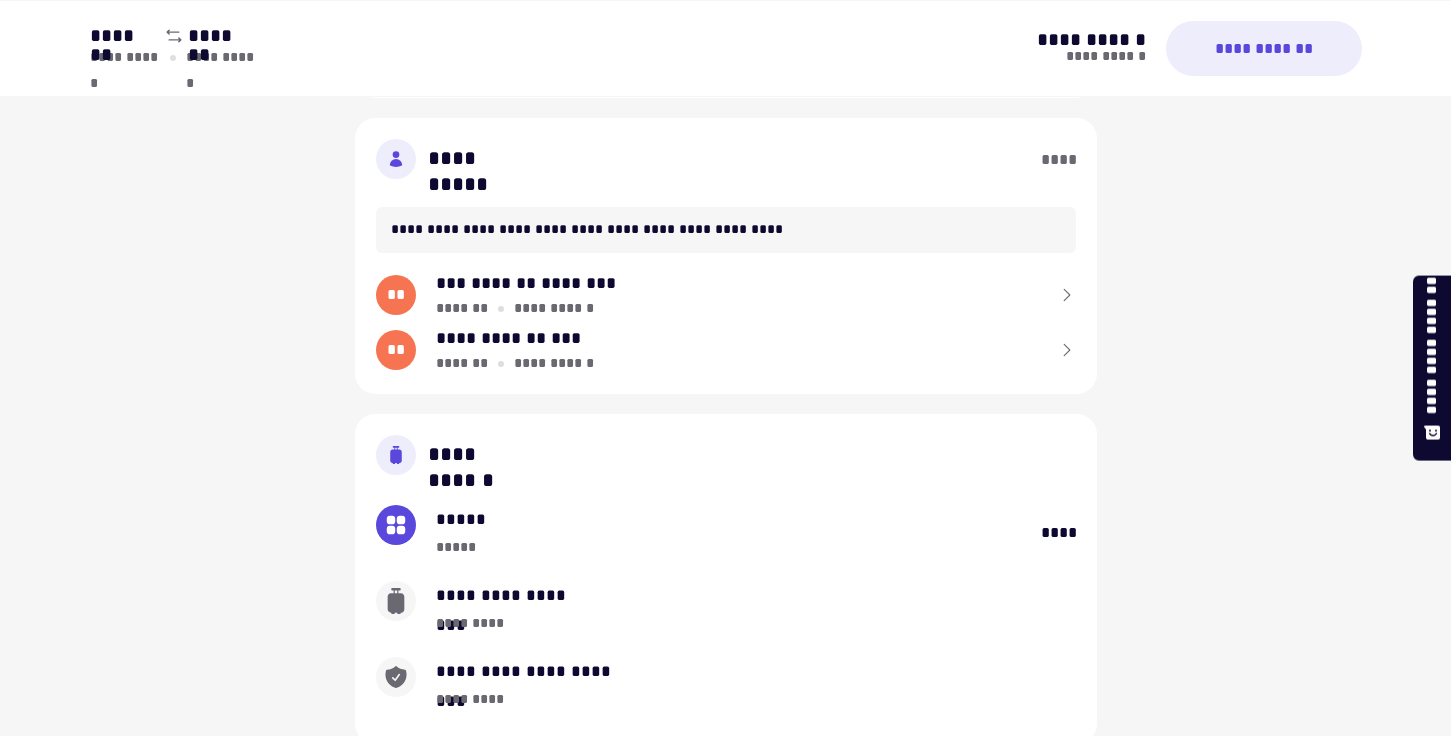scroll, scrollTop: 0, scrollLeft: 0, axis: both 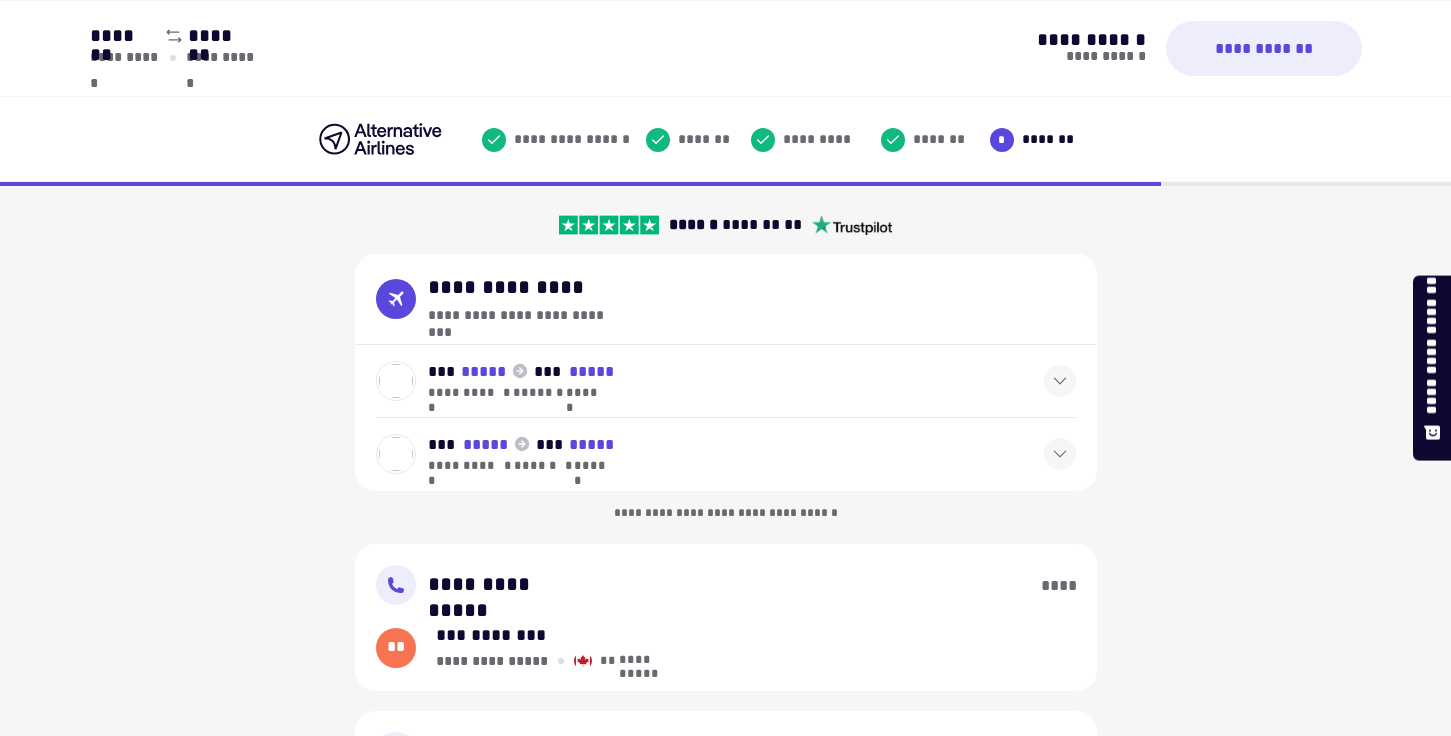 click 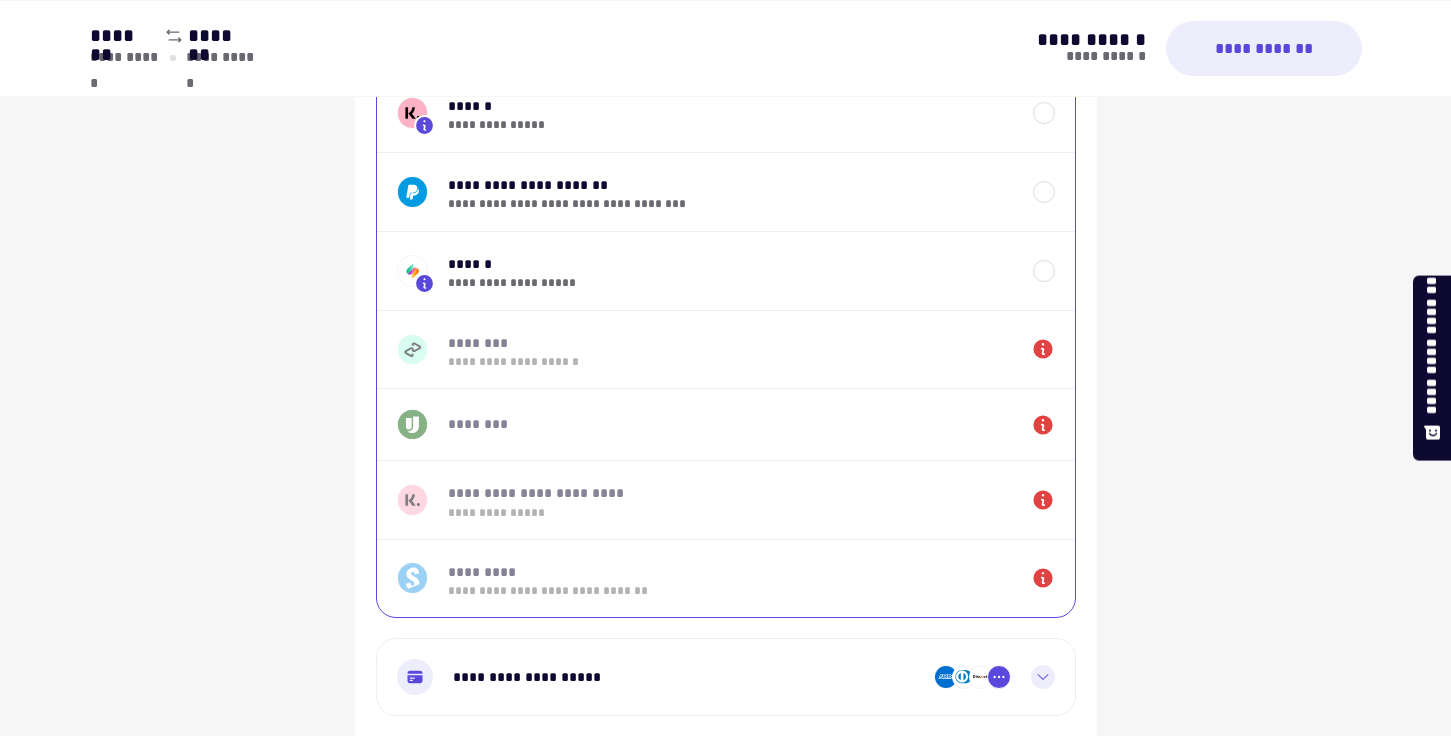 scroll, scrollTop: 1800, scrollLeft: 0, axis: vertical 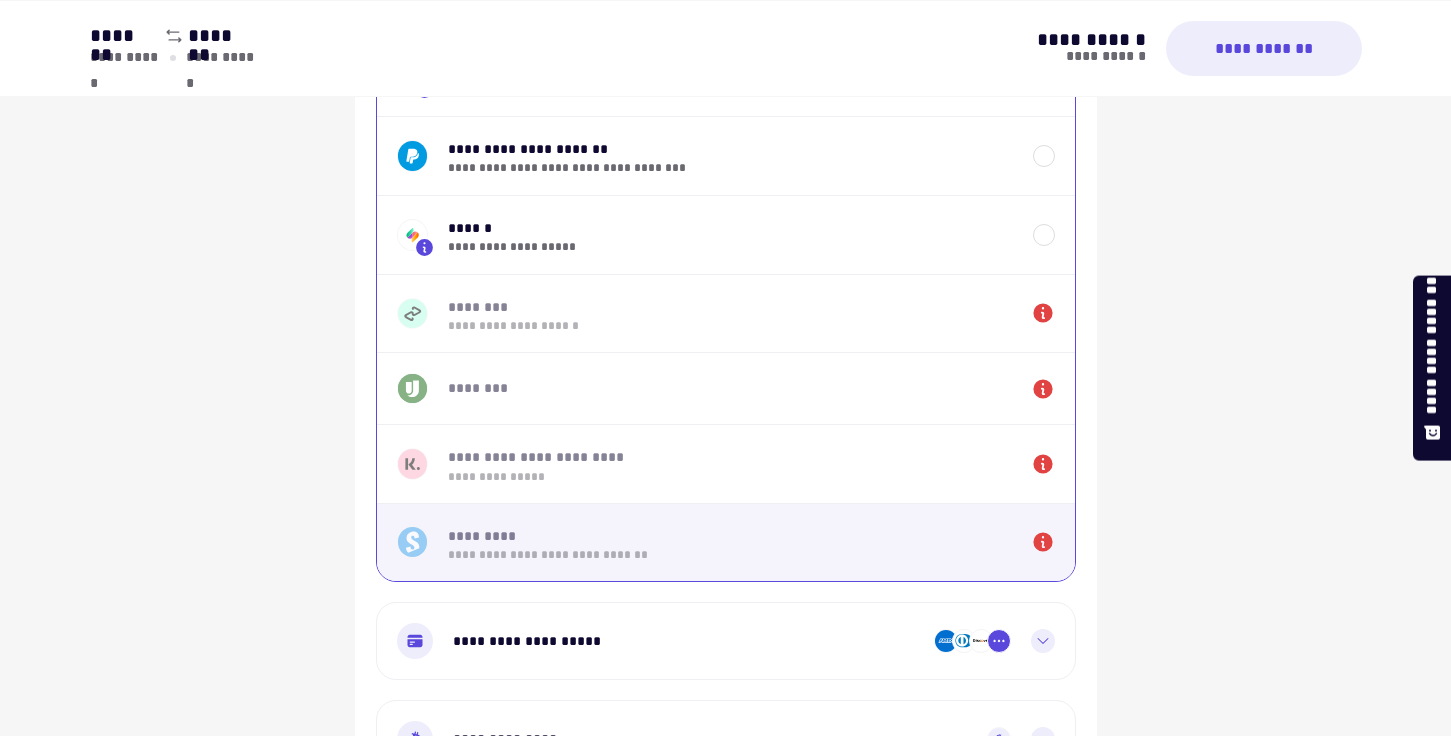 click 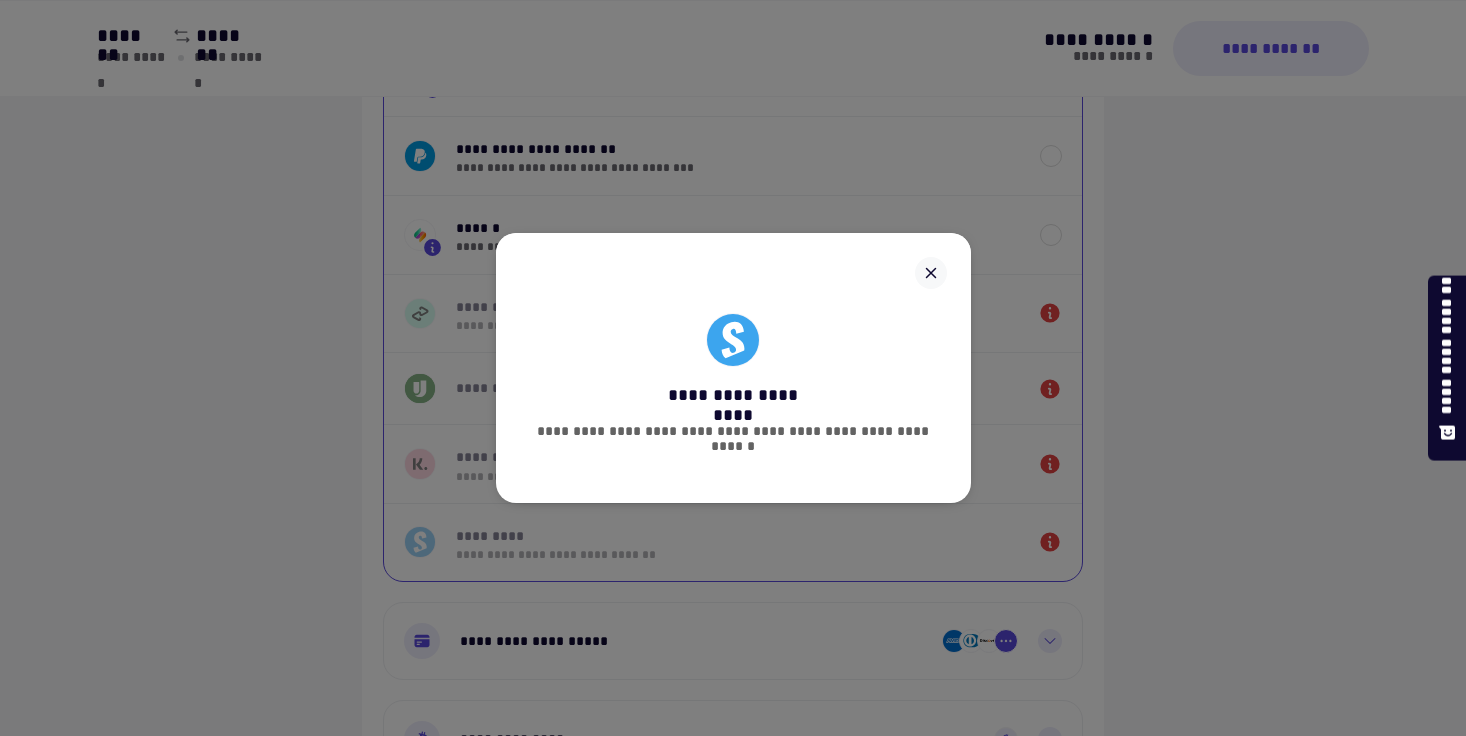 click 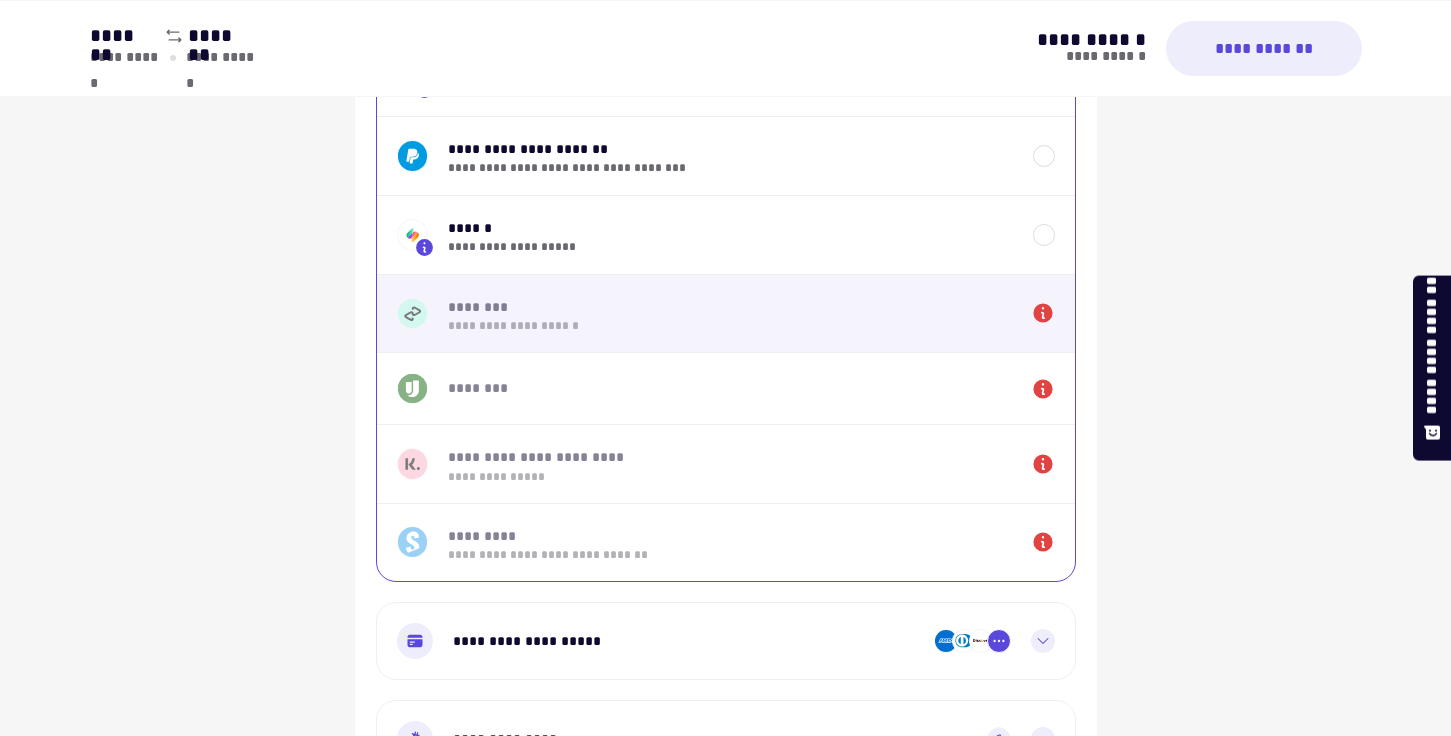 click 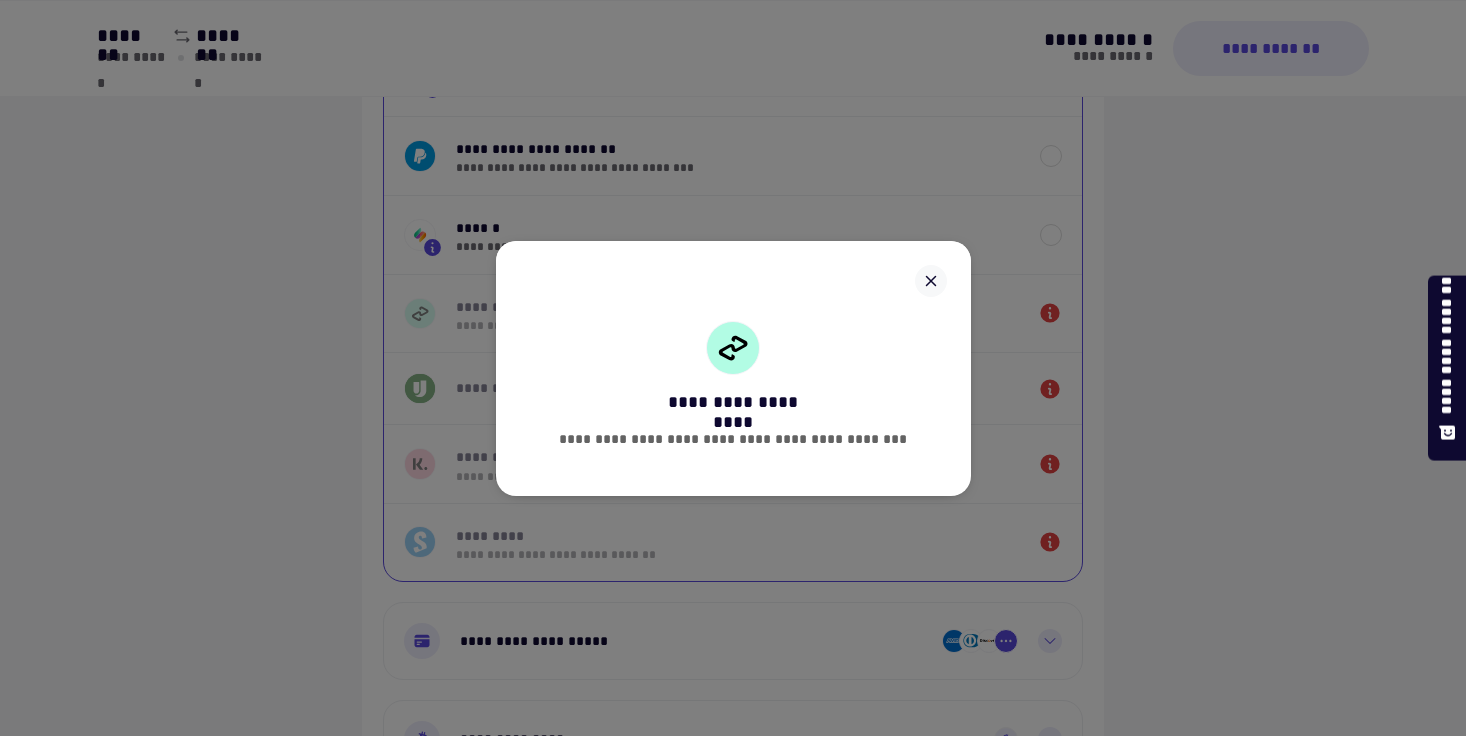 click 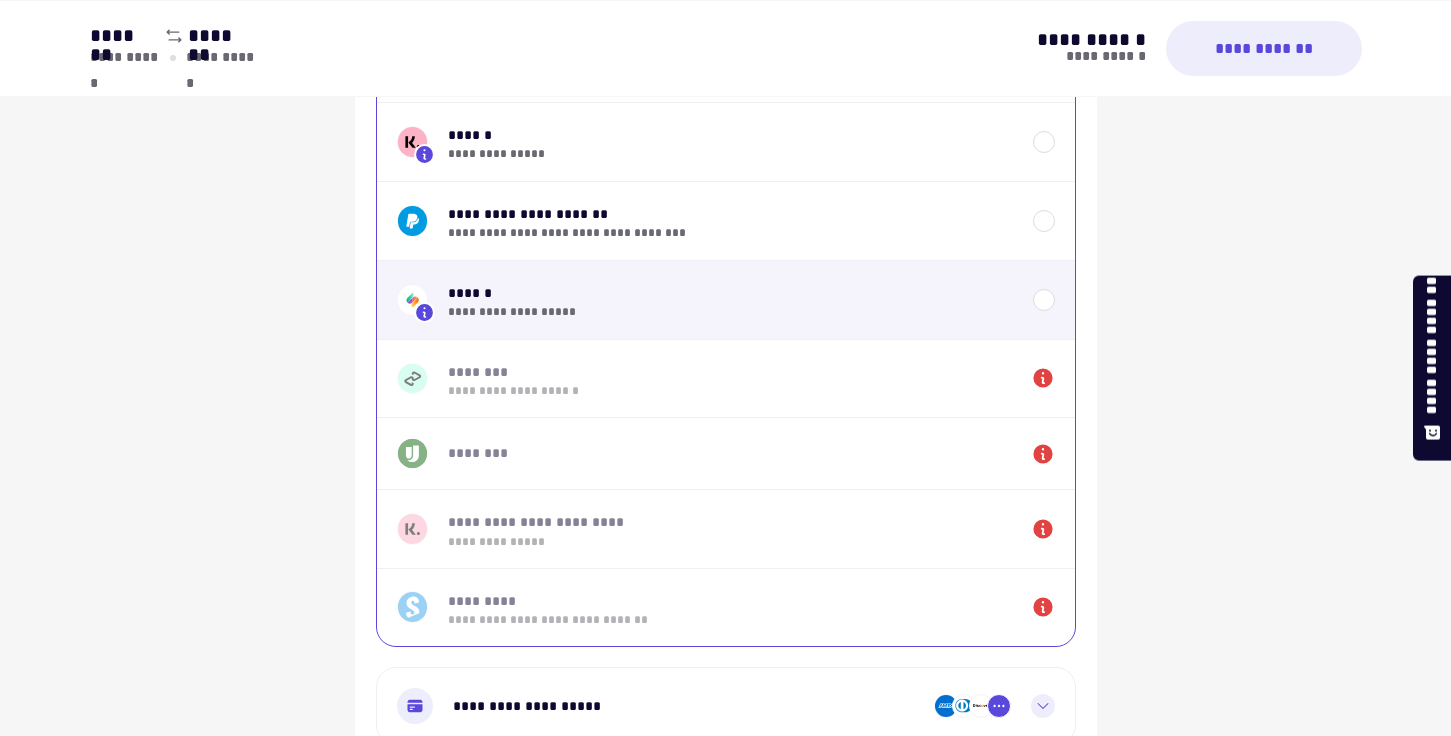 scroll, scrollTop: 1700, scrollLeft: 0, axis: vertical 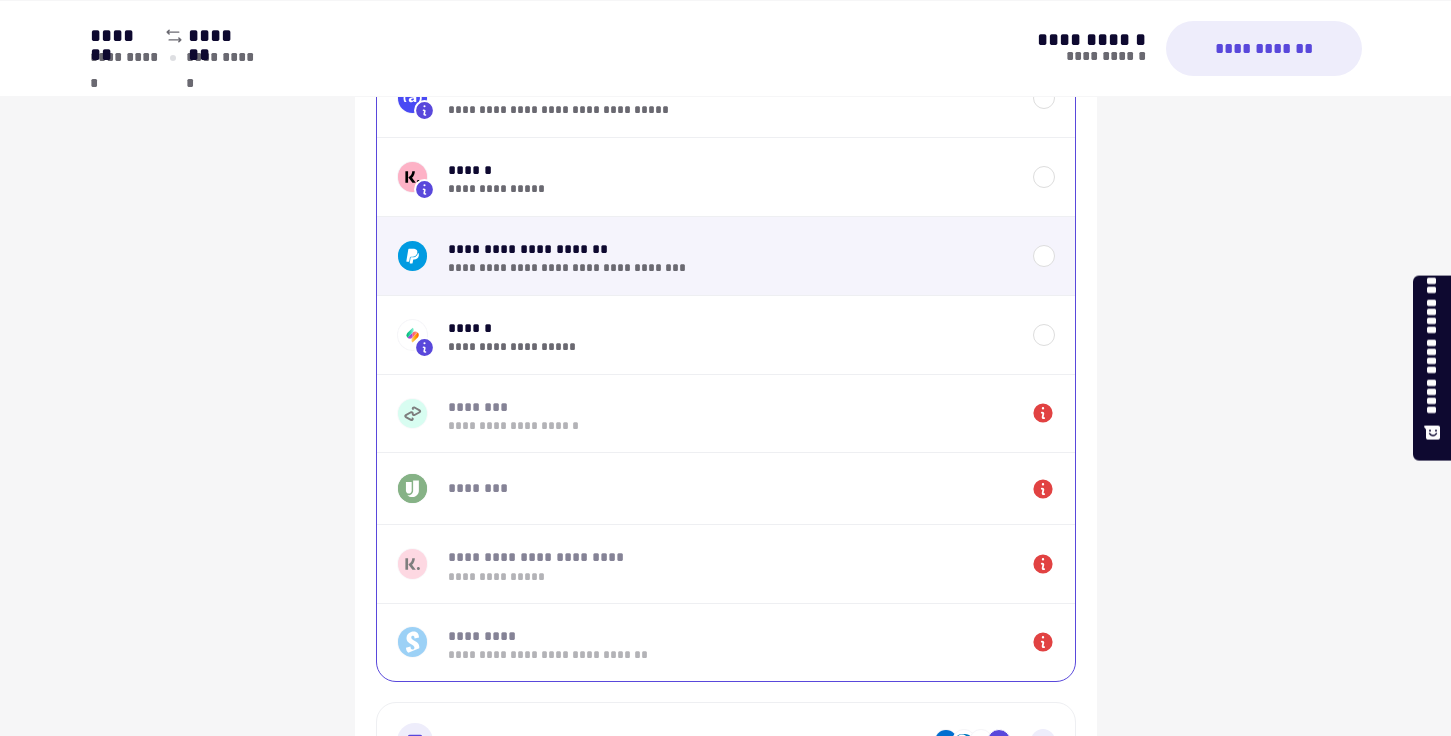 click on "**********" at bounding box center [730, 249] 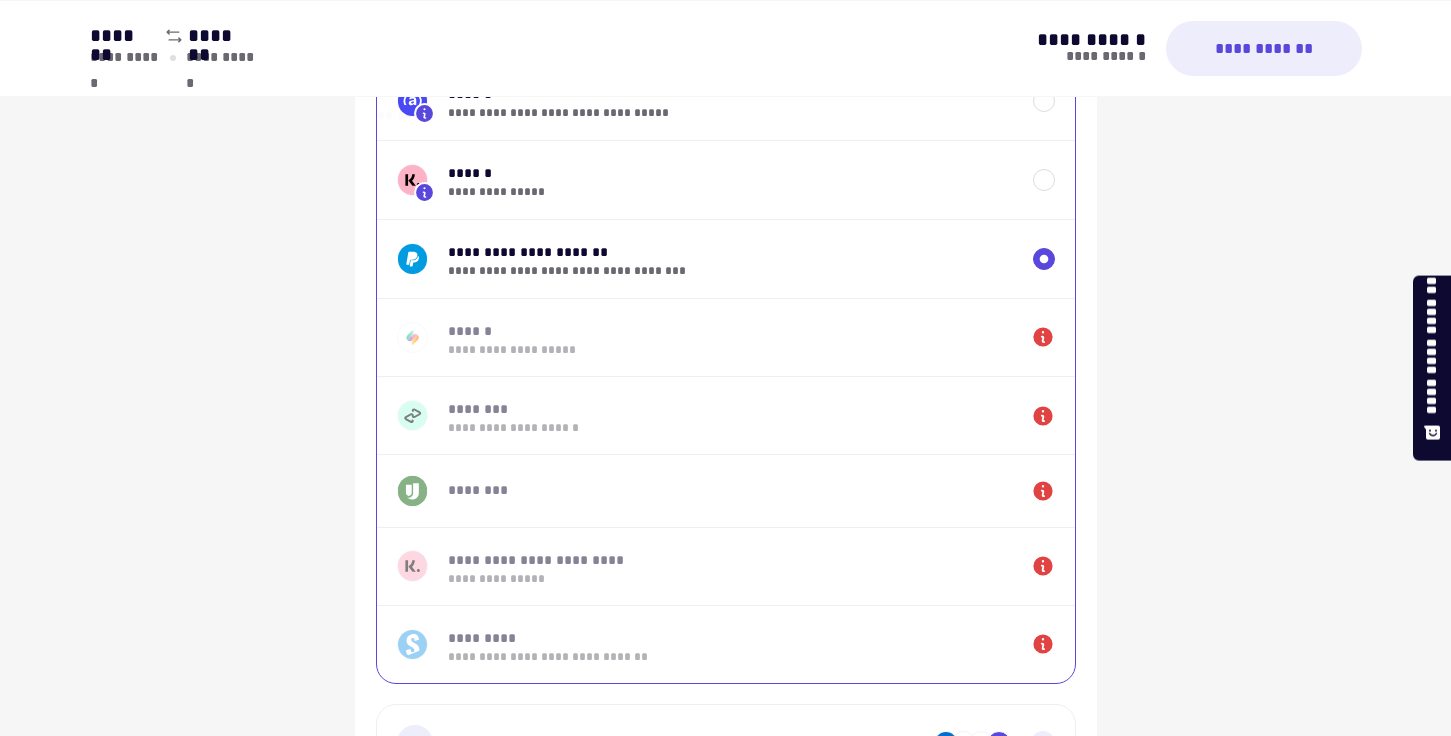 scroll, scrollTop: 1700, scrollLeft: 0, axis: vertical 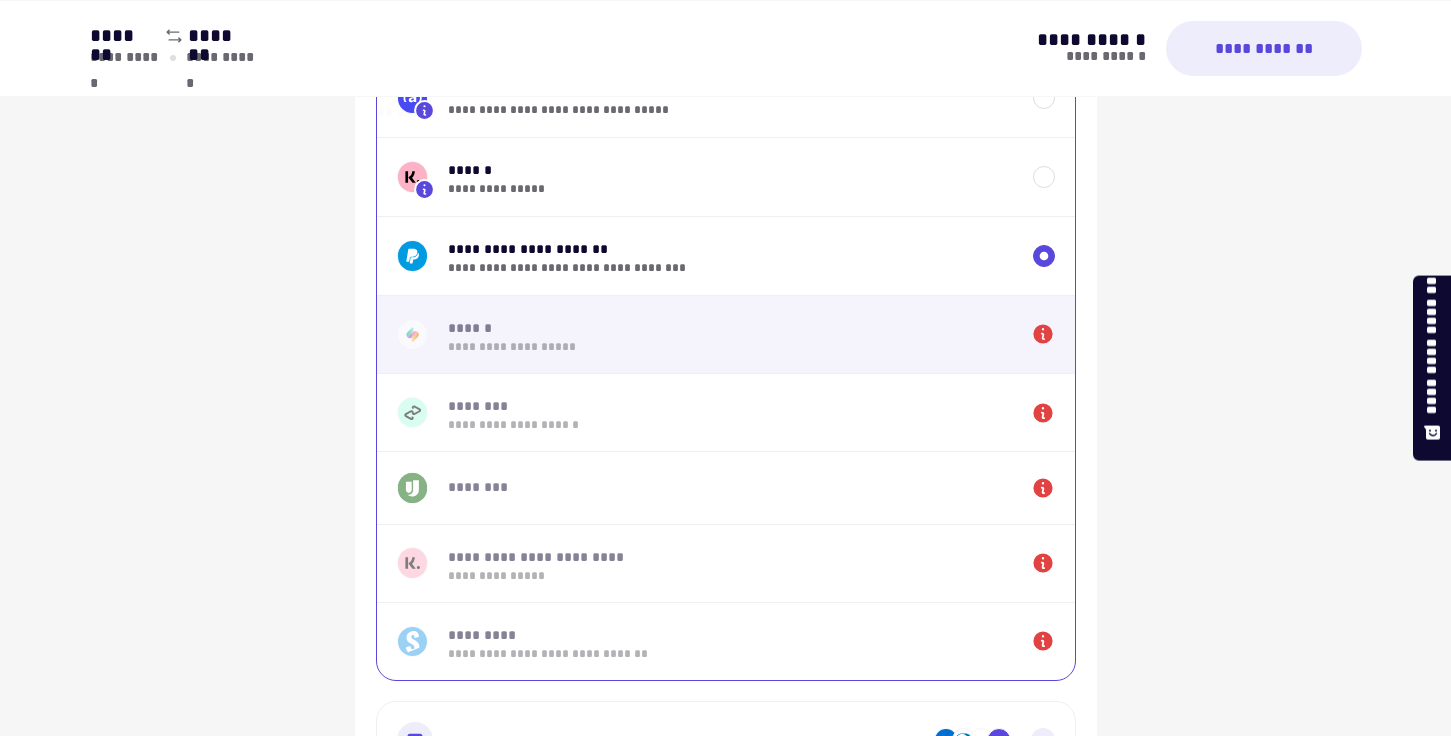 click 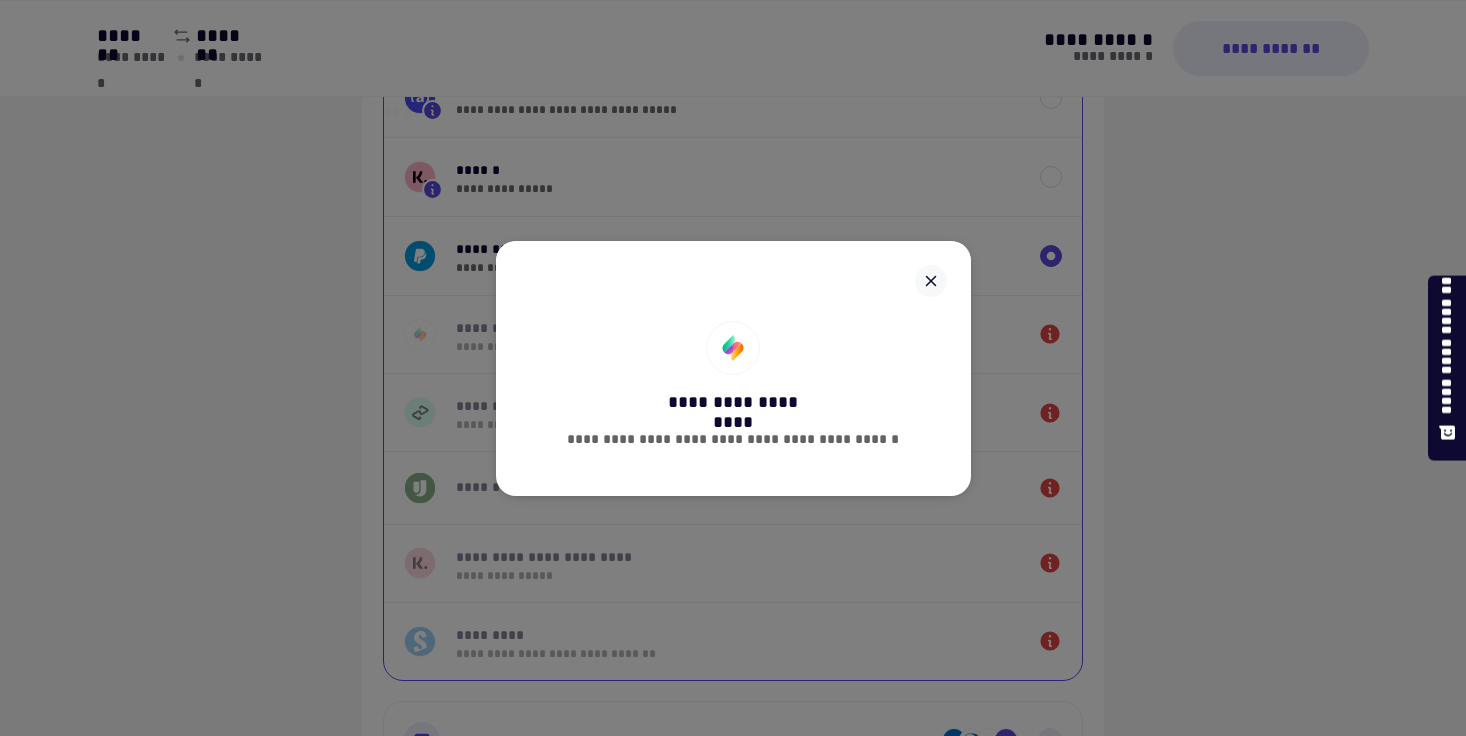 click 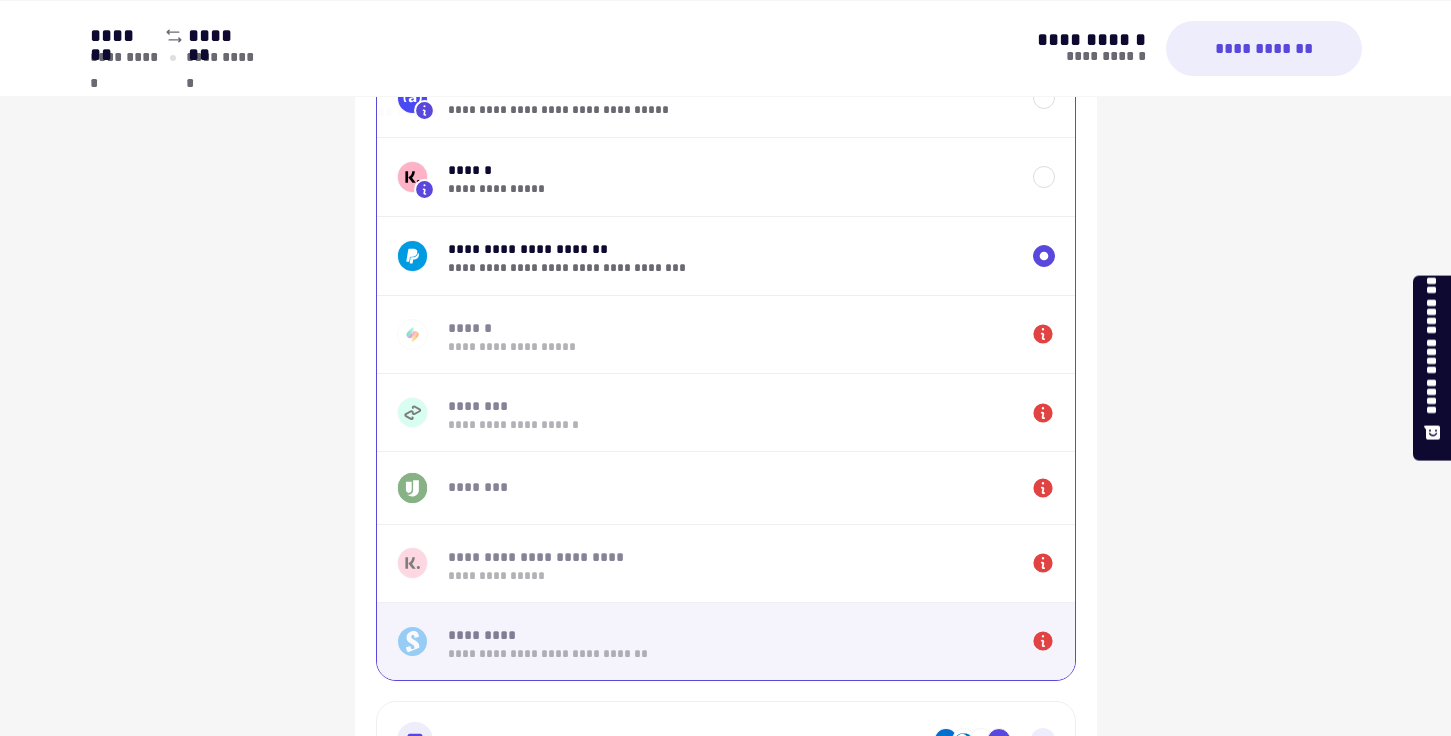 click 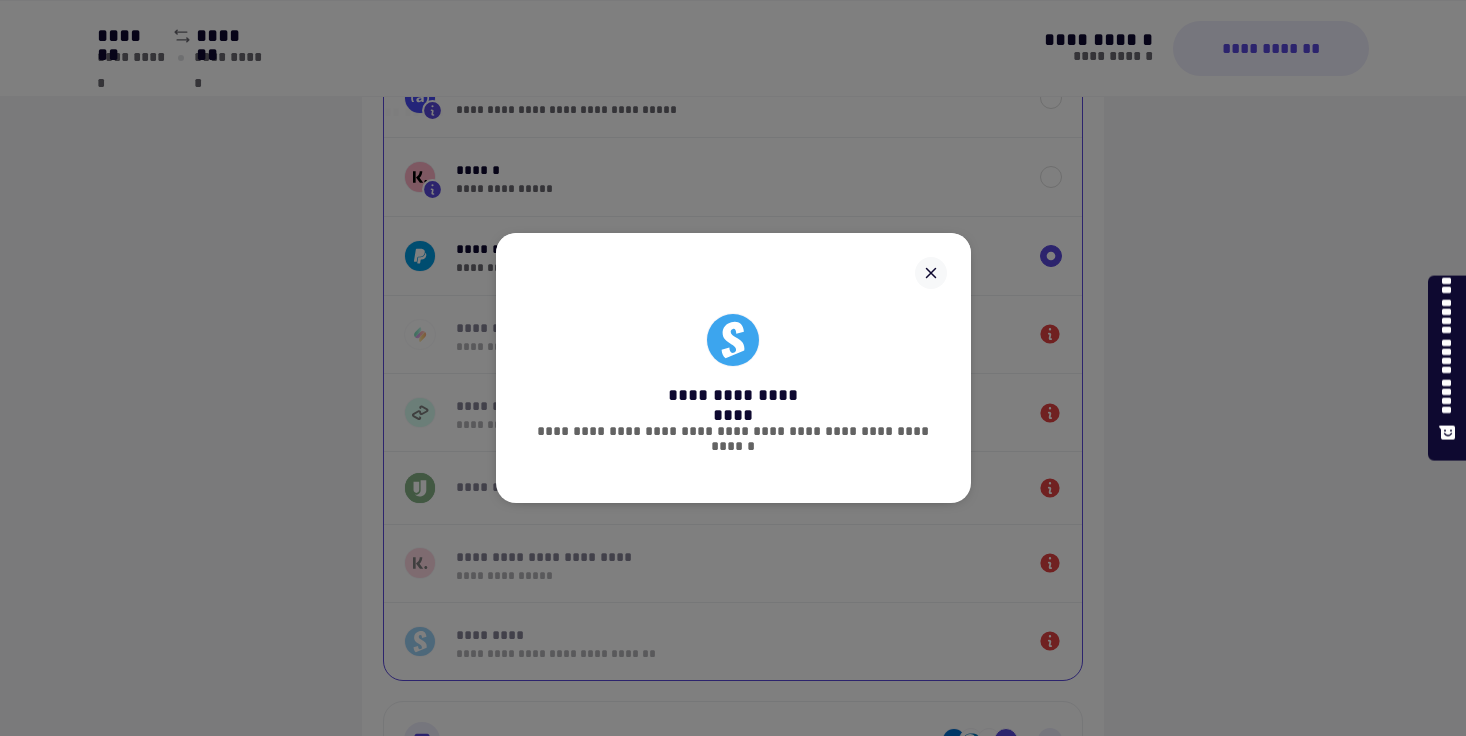 click 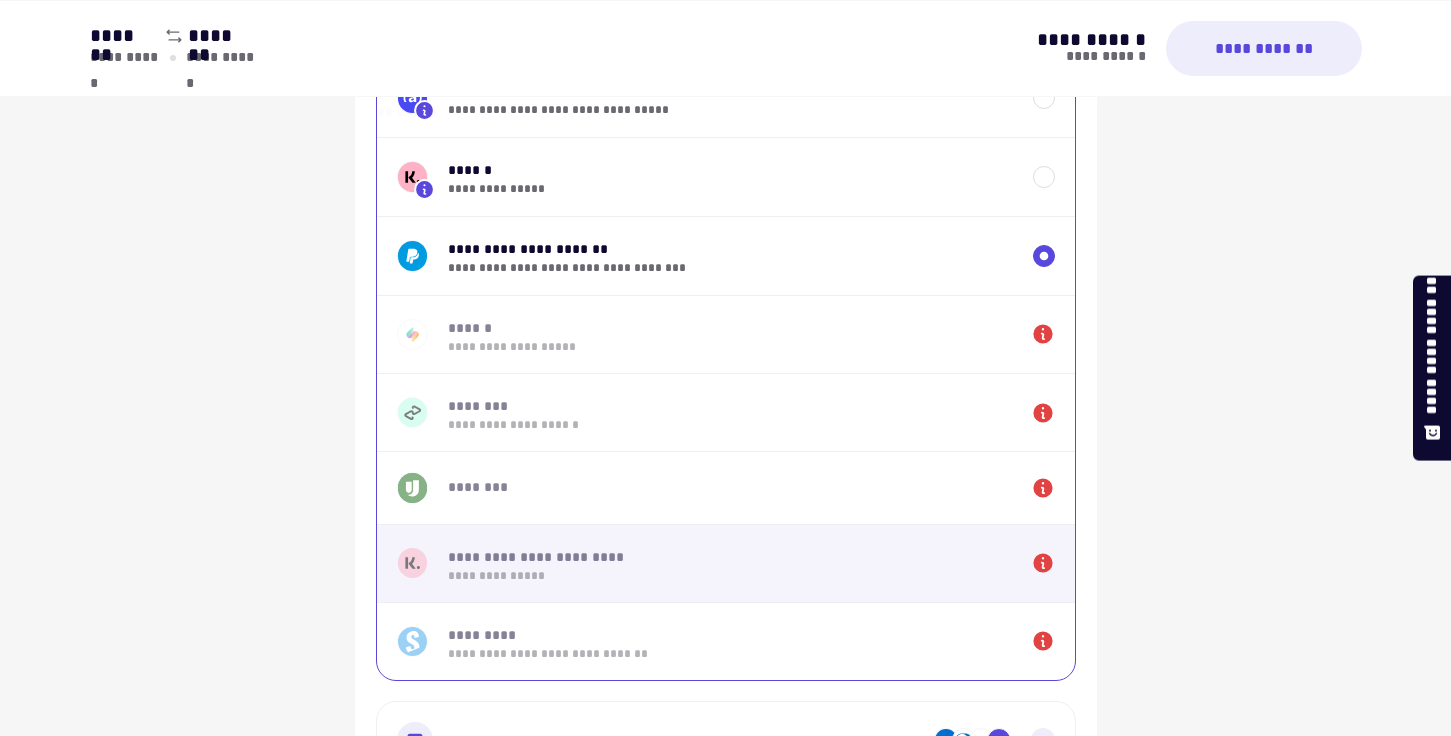 click 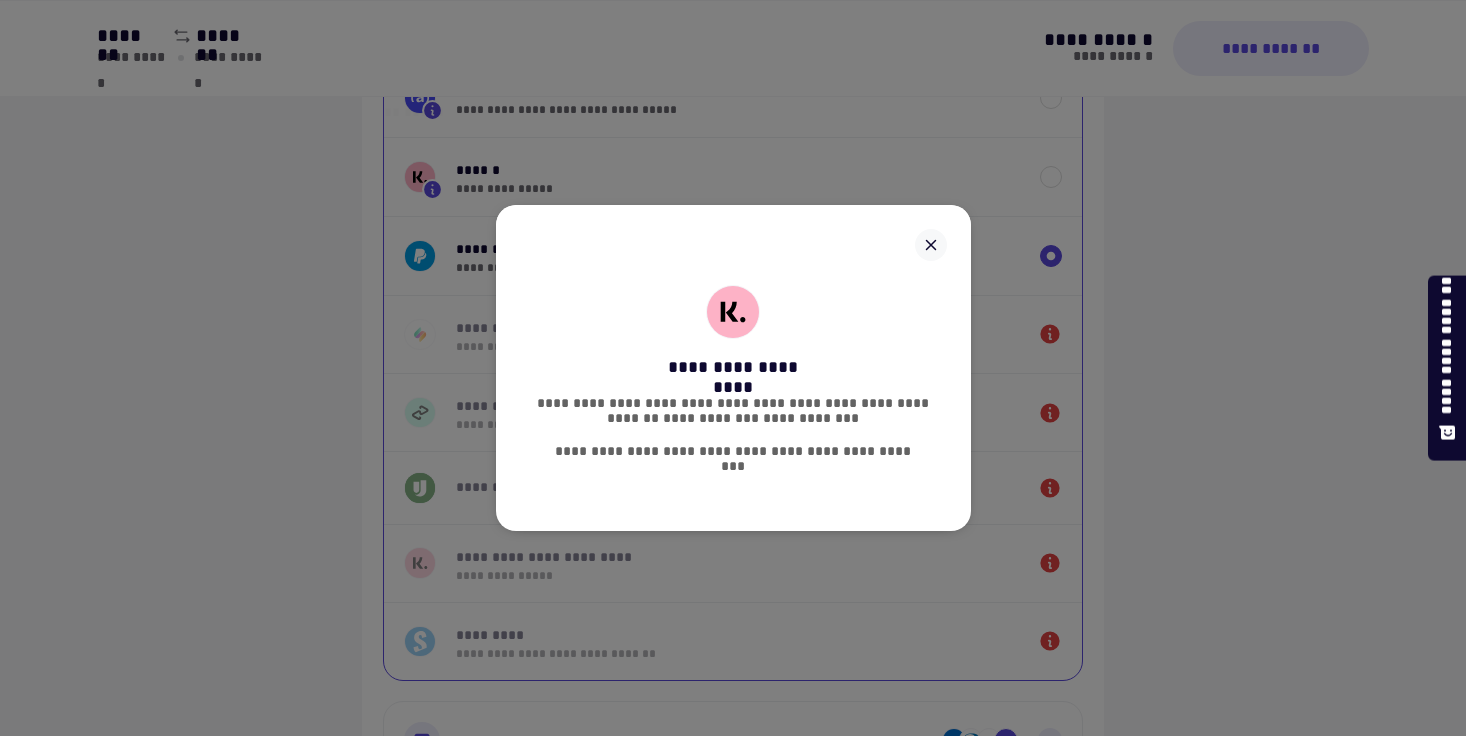 click 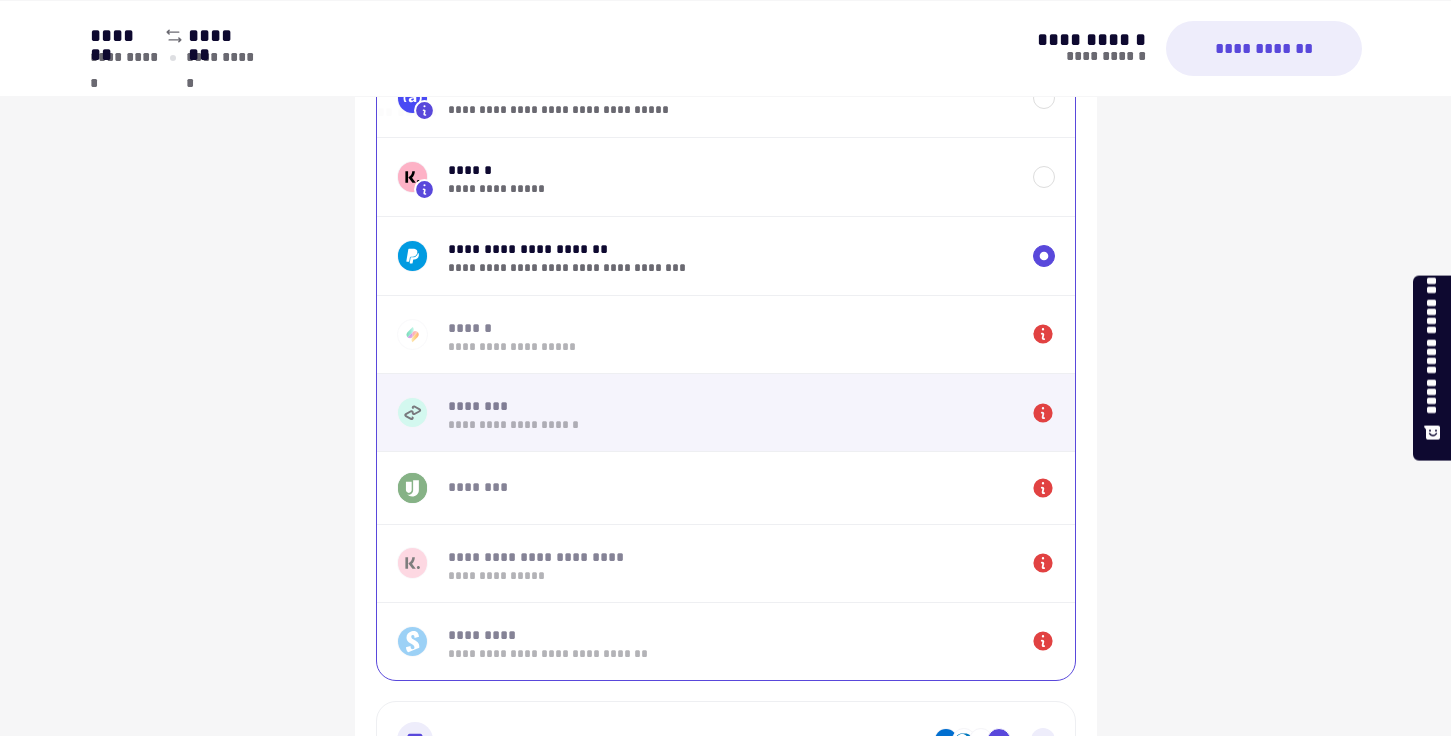 click 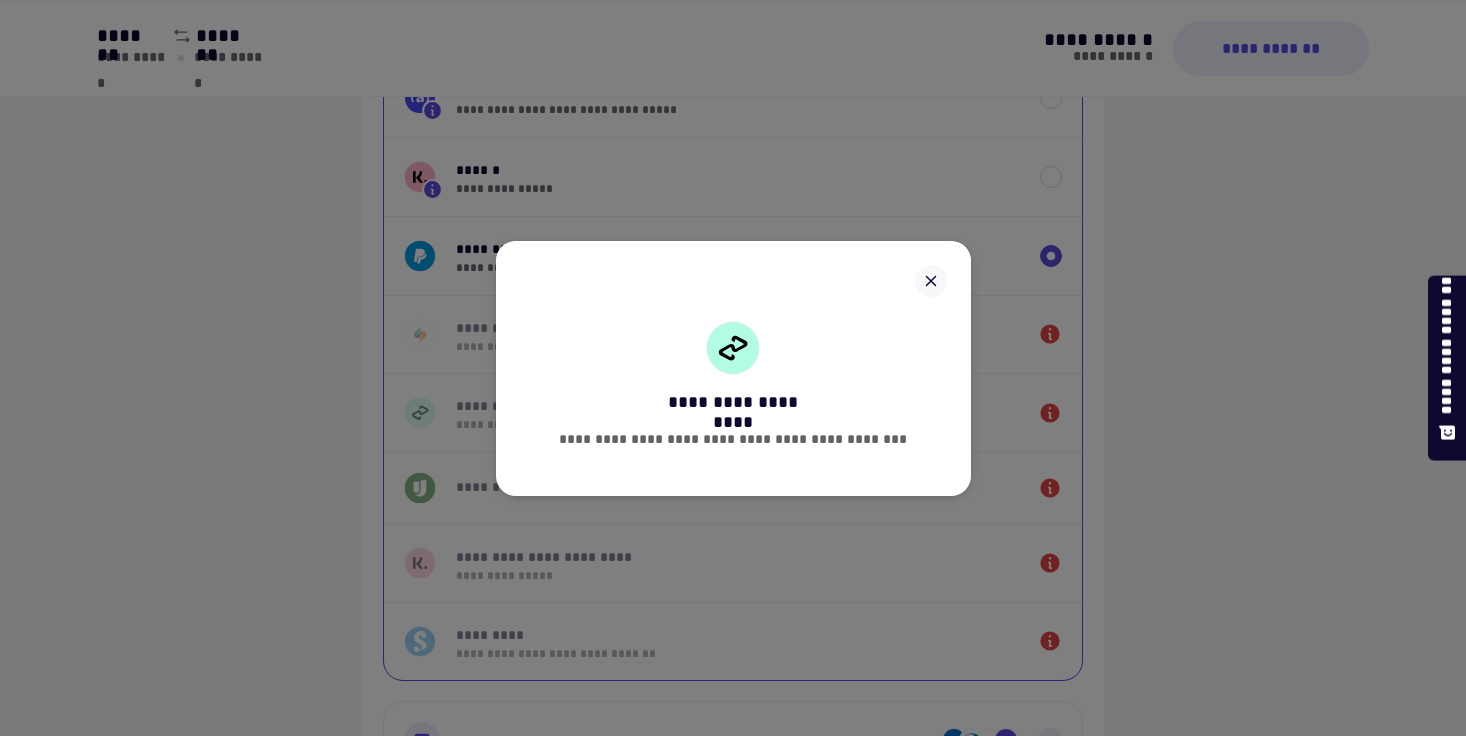 click 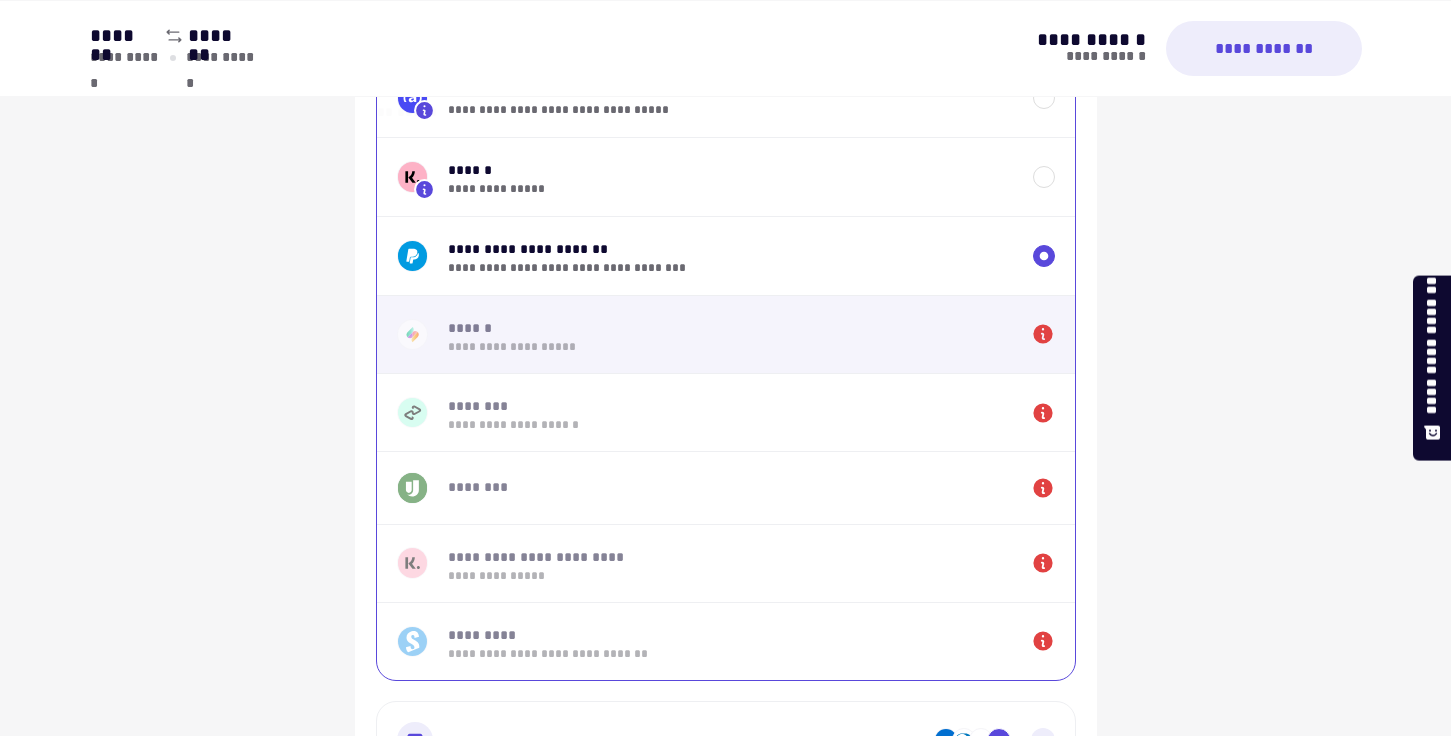 click 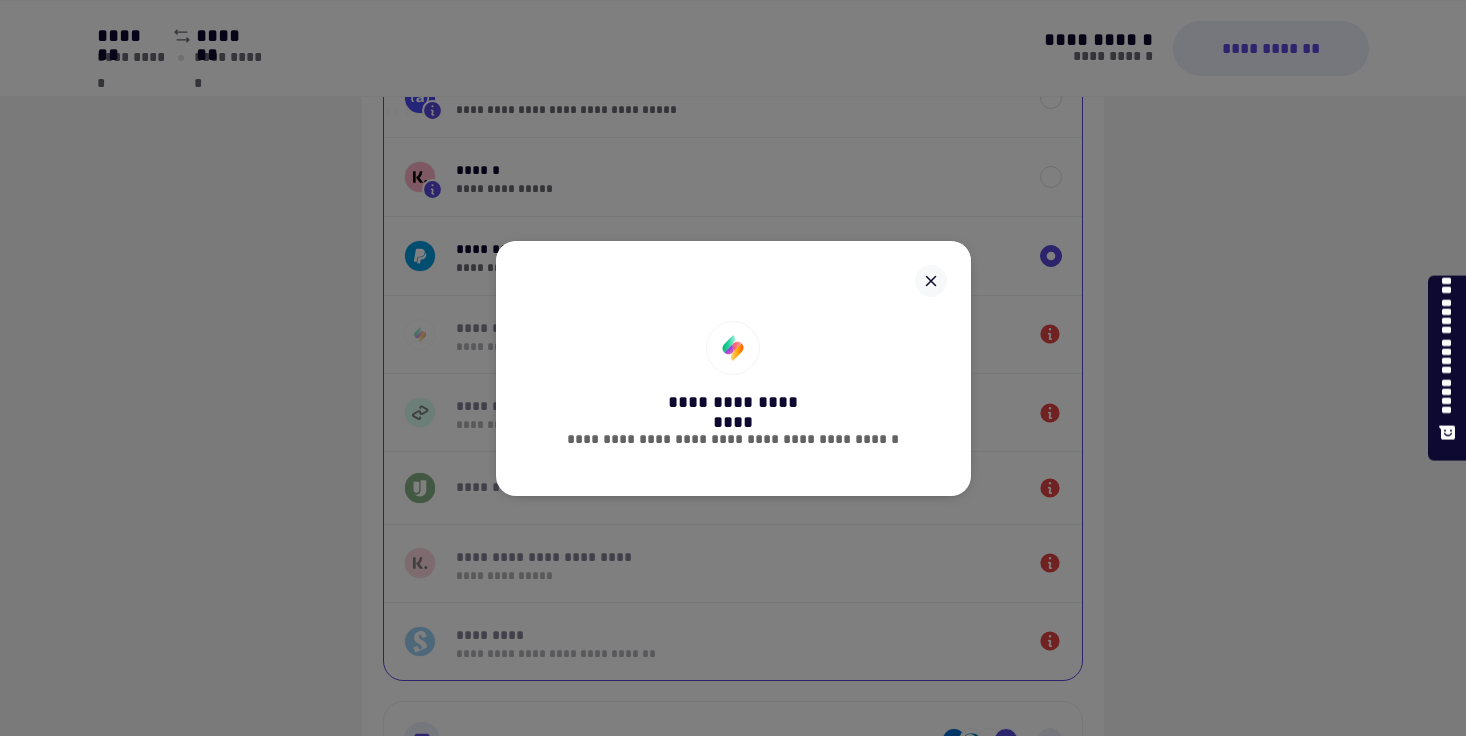 click 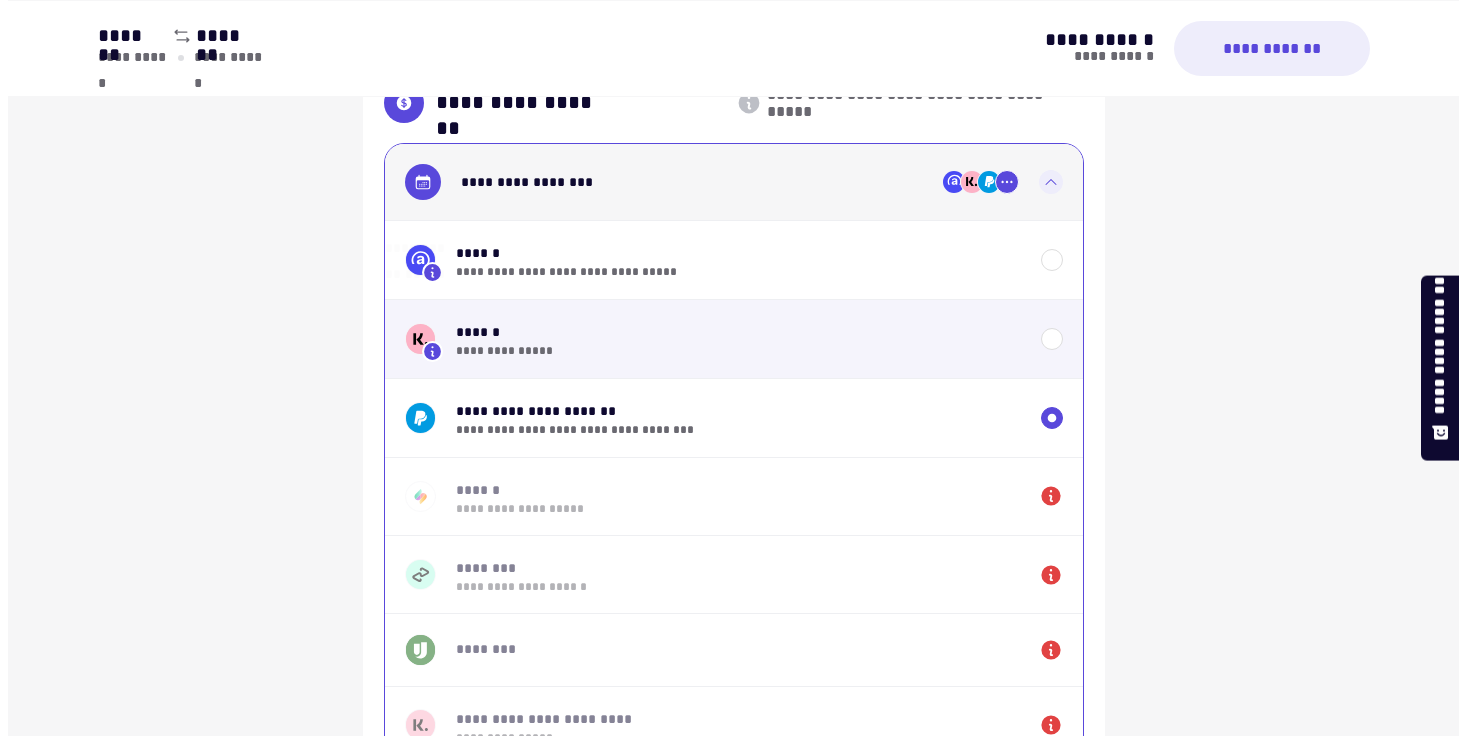 scroll, scrollTop: 1400, scrollLeft: 0, axis: vertical 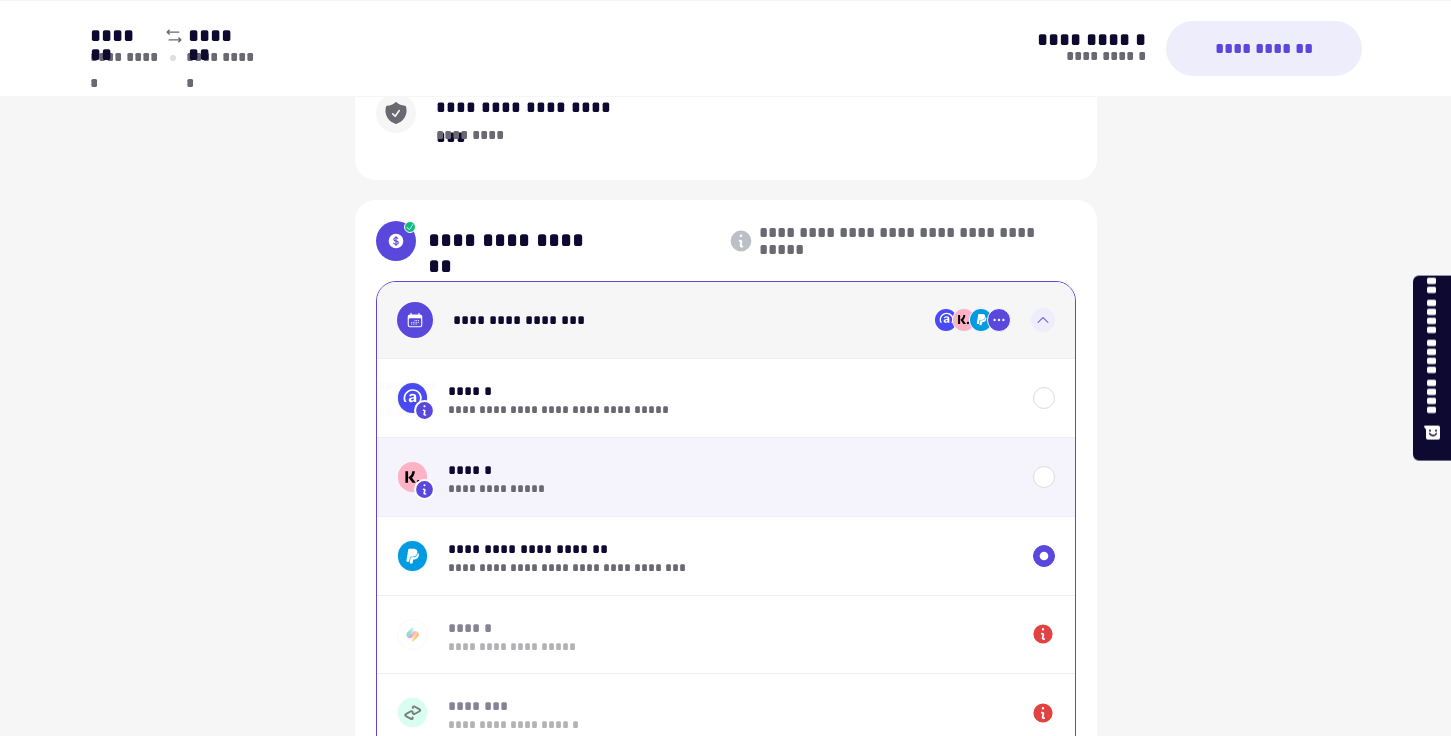 click on "**********" at bounding box center (730, 489) 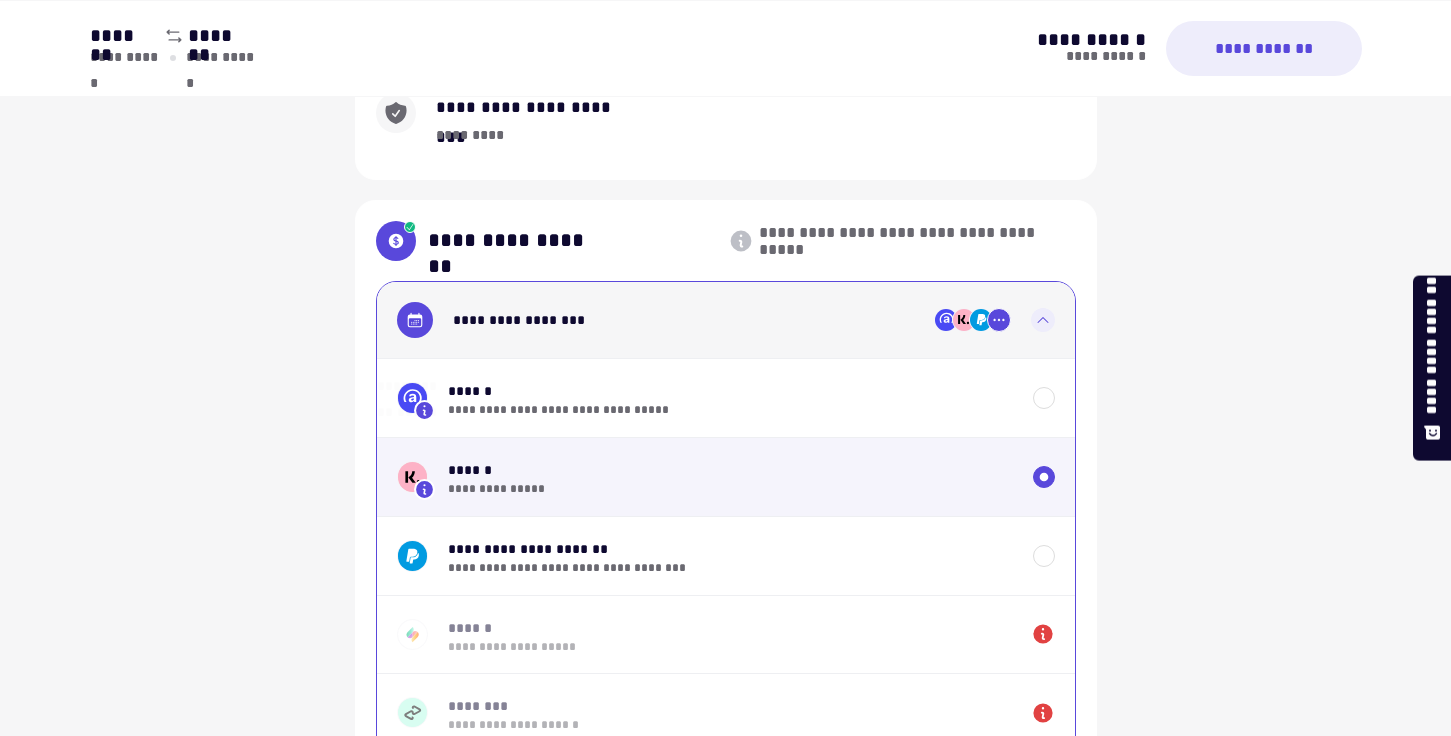 click 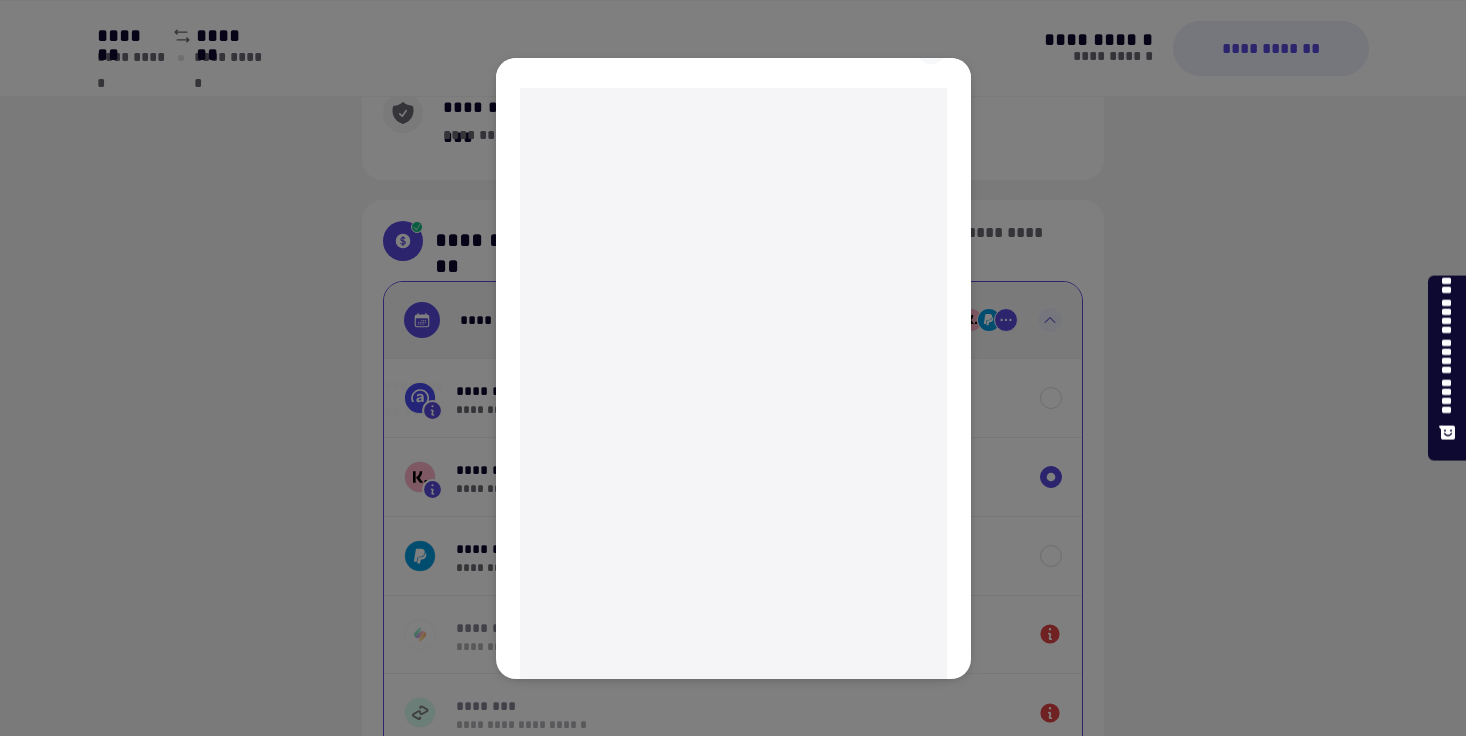 scroll, scrollTop: 200, scrollLeft: 0, axis: vertical 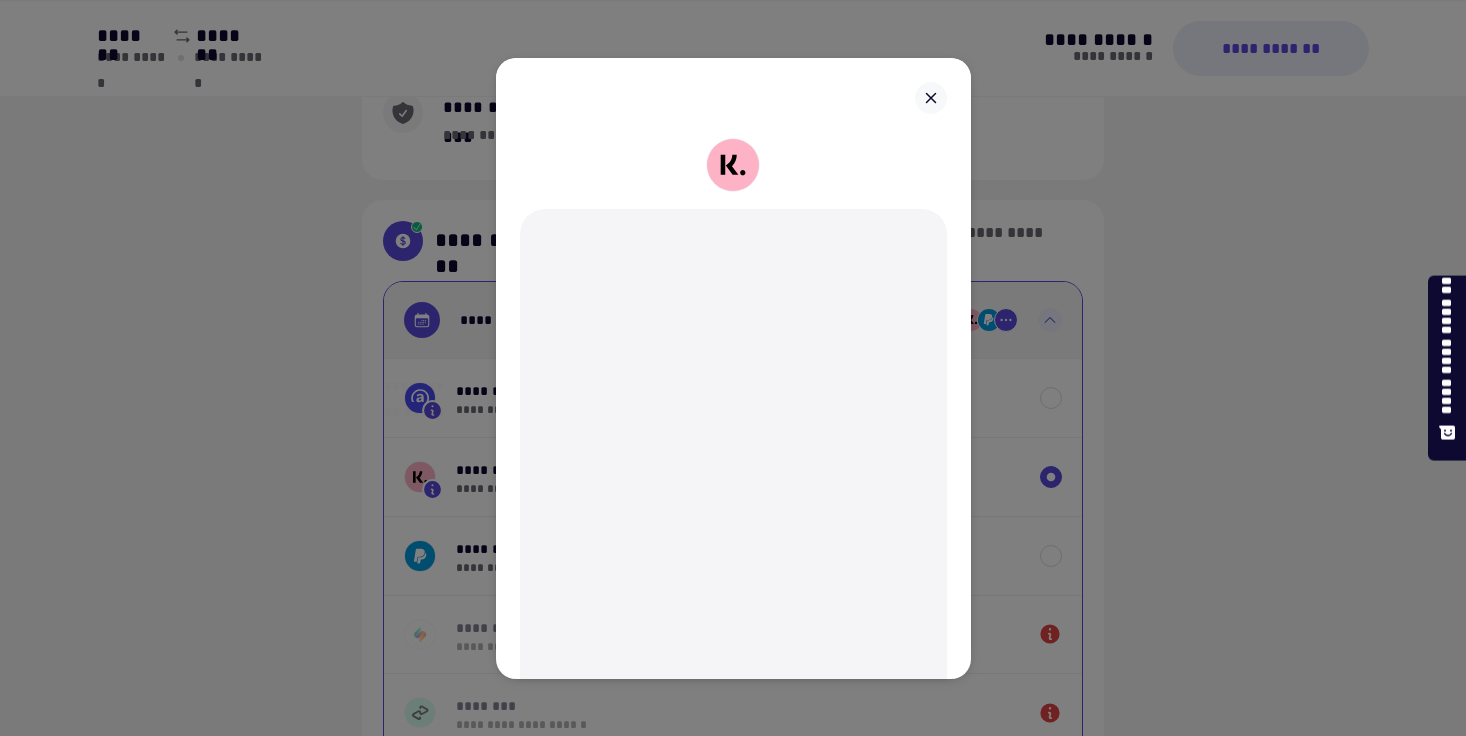 click 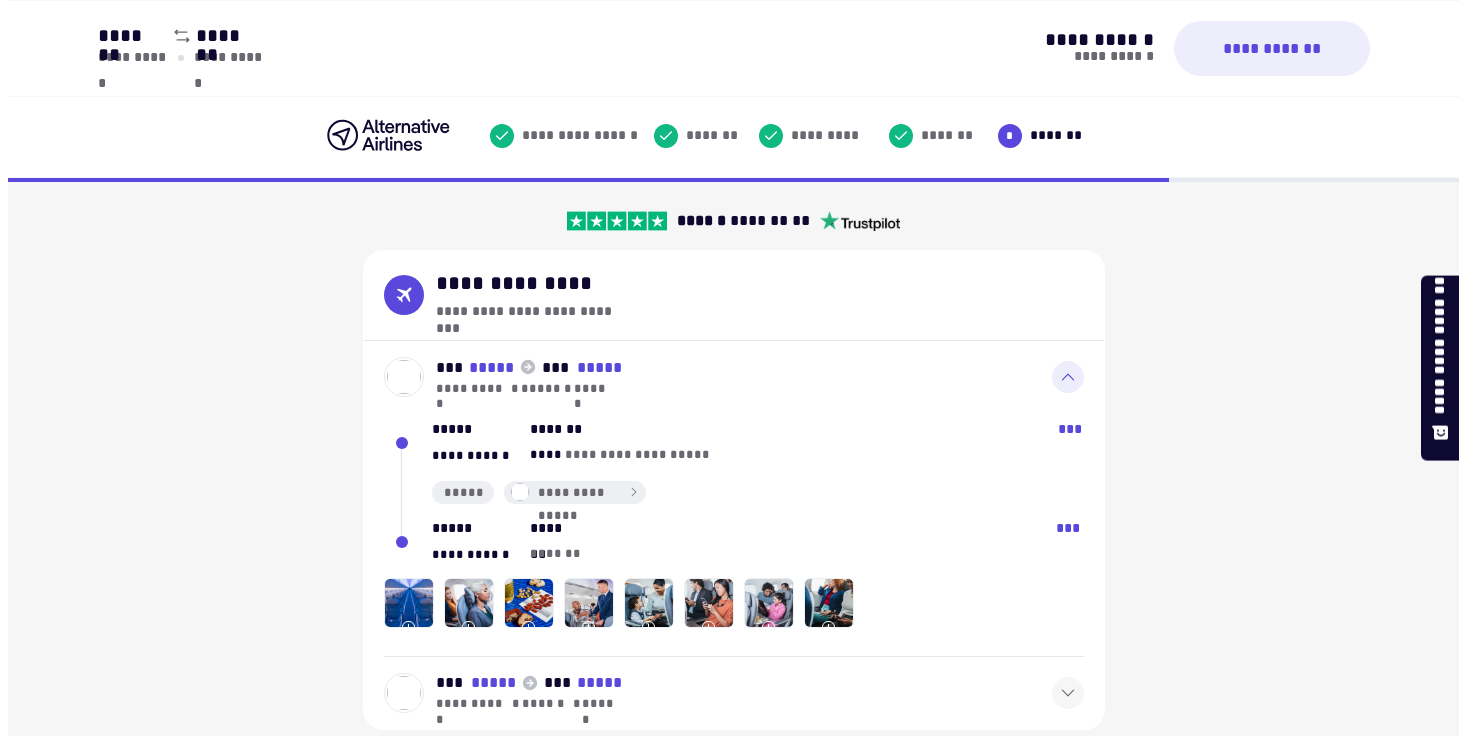 scroll, scrollTop: 0, scrollLeft: 0, axis: both 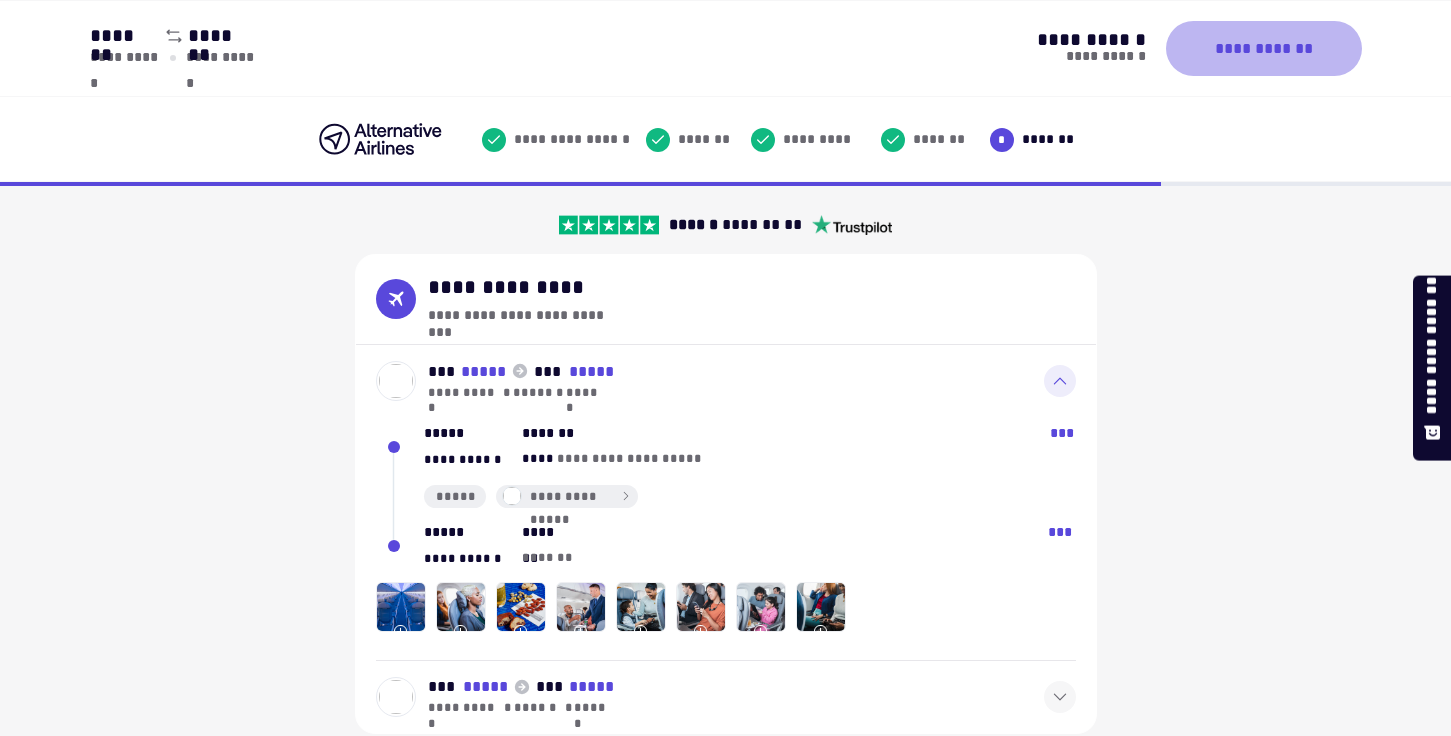 click on "**********" at bounding box center (1264, 48) 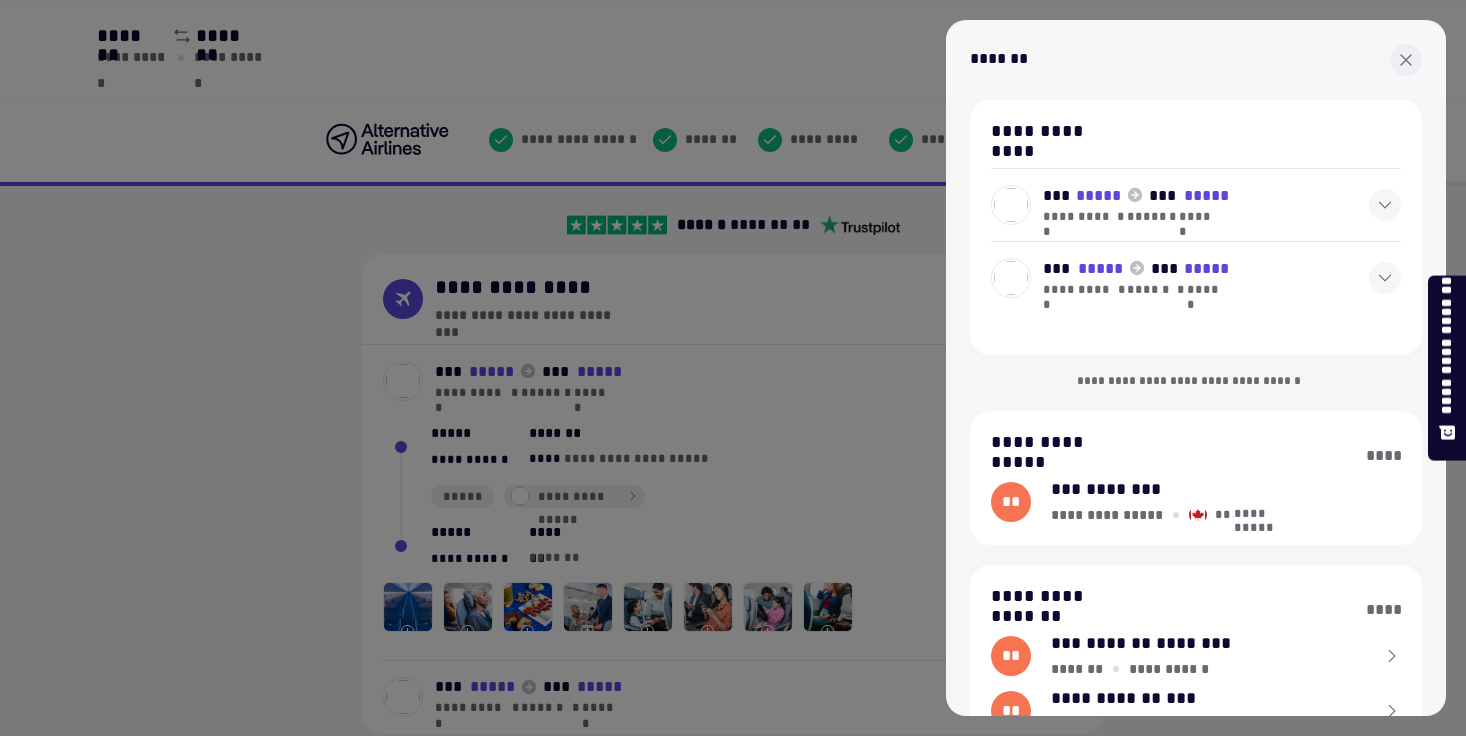 click on "***" at bounding box center [1164, 195] 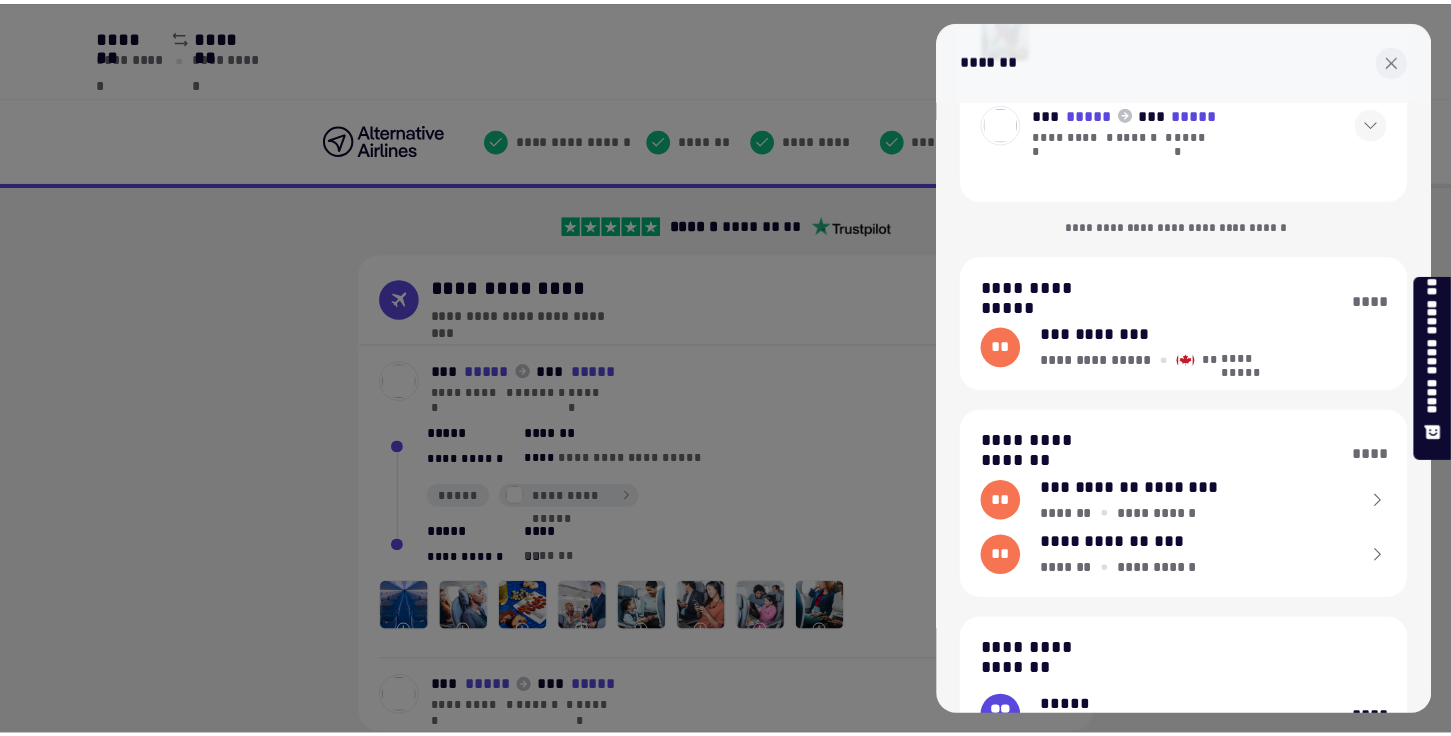 scroll, scrollTop: 285, scrollLeft: 0, axis: vertical 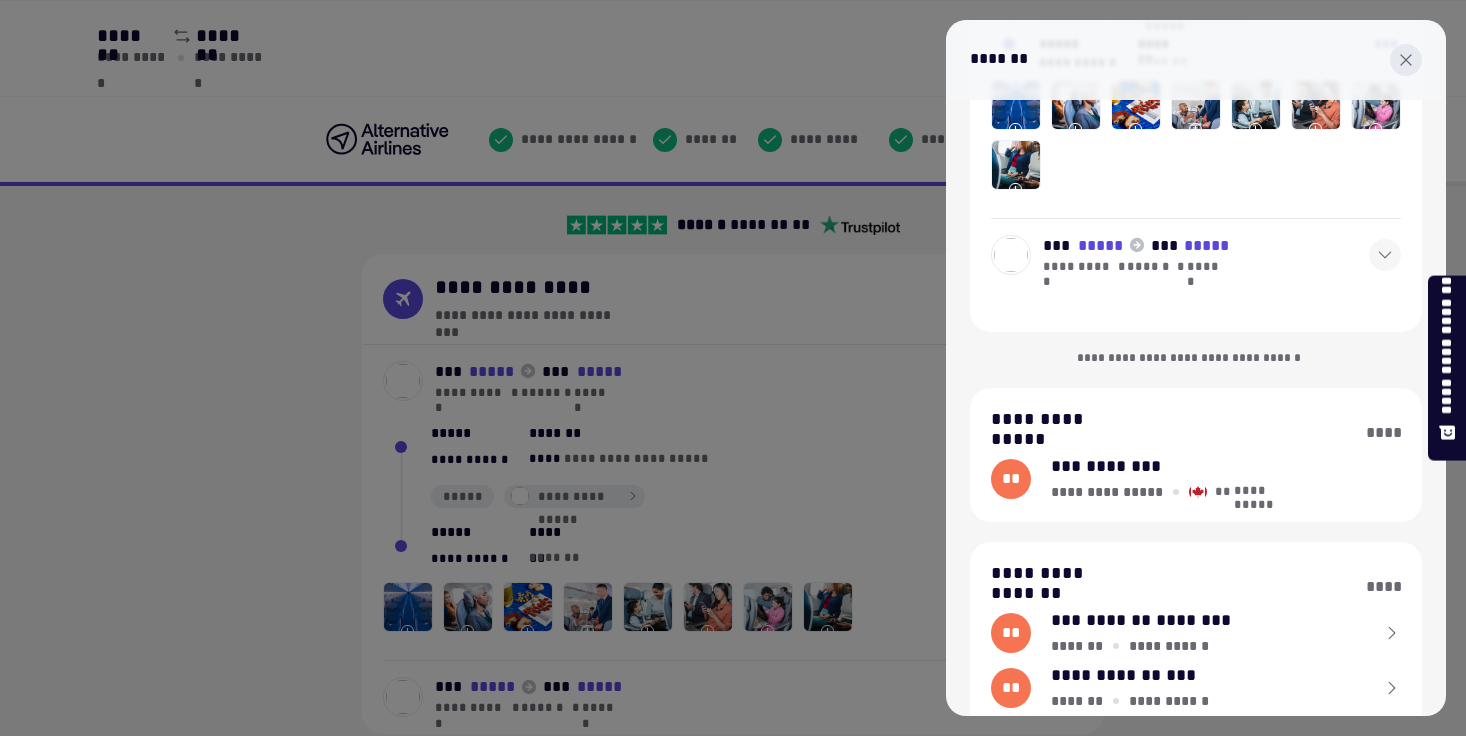 click 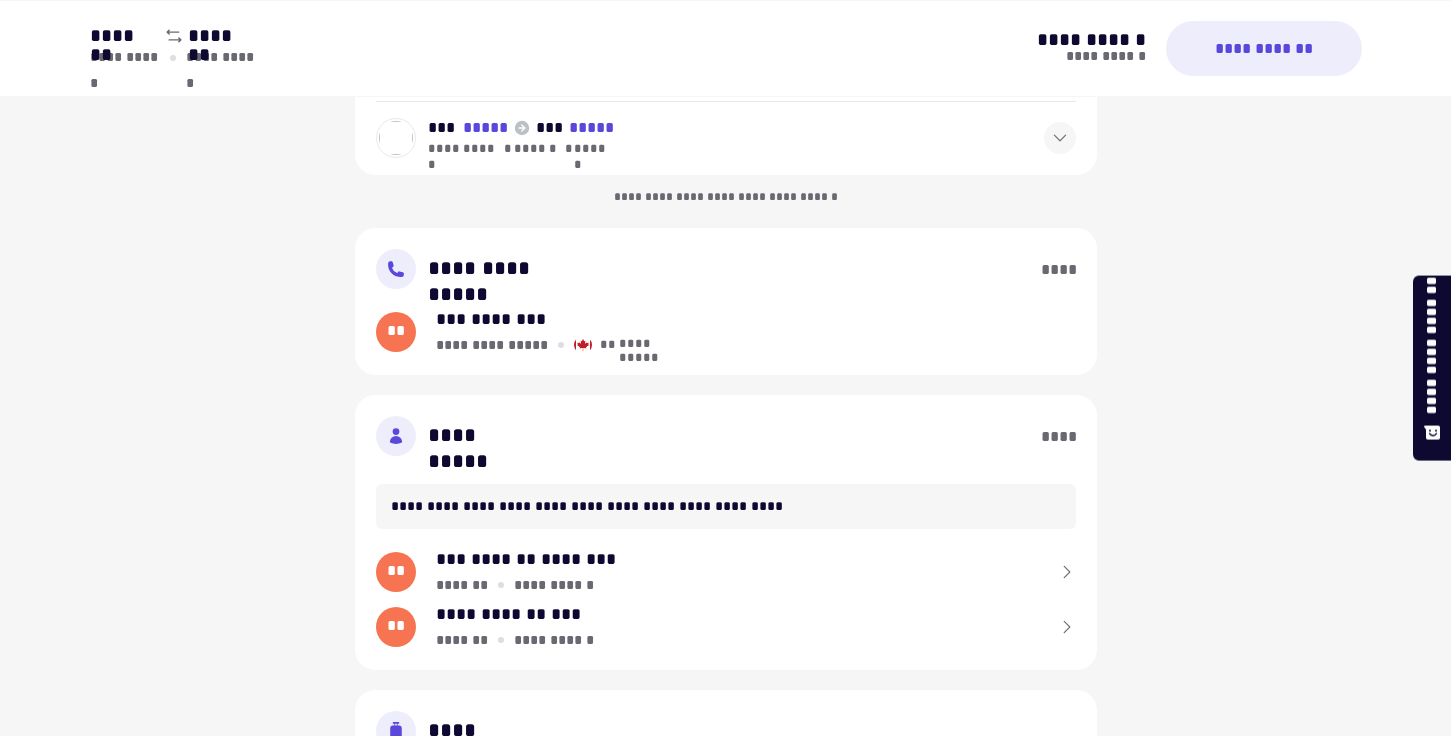 scroll, scrollTop: 0, scrollLeft: 0, axis: both 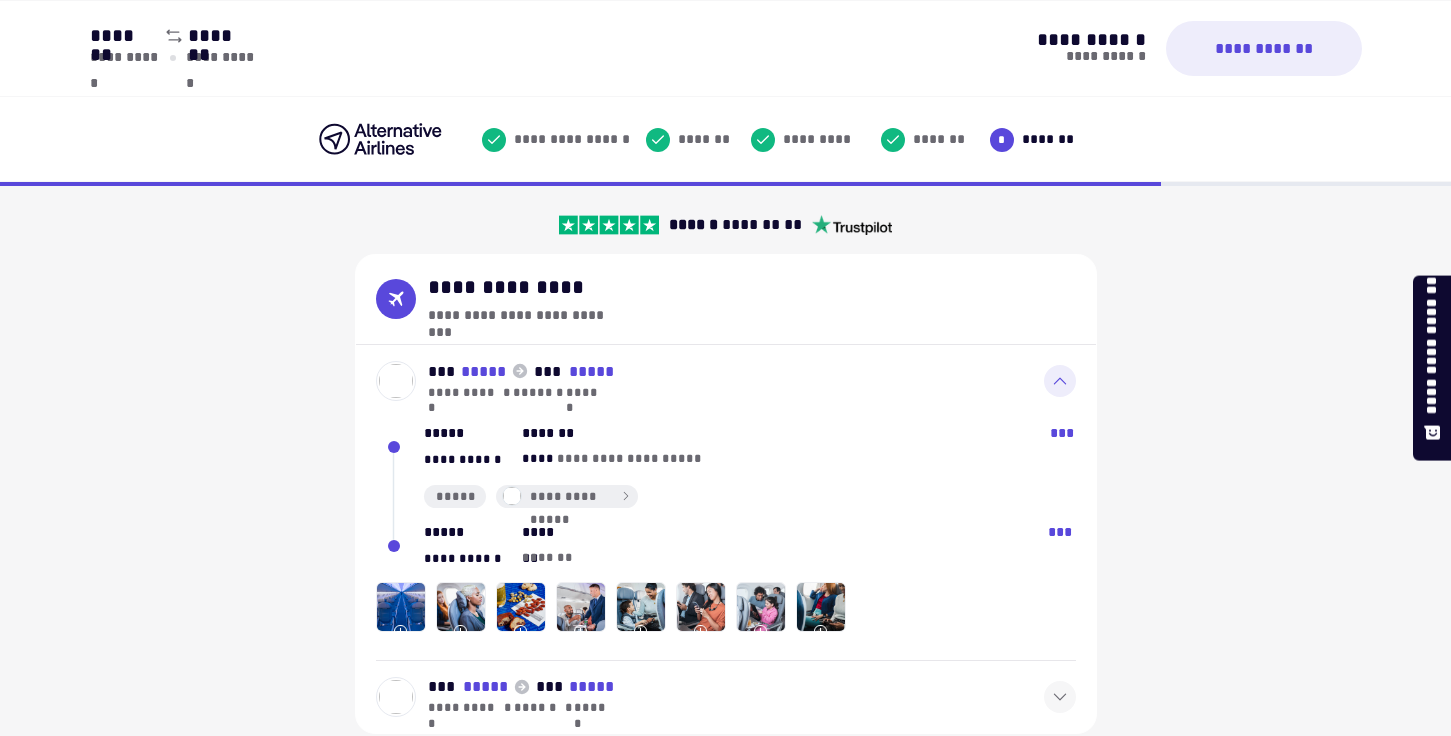 click on "**********" at bounding box center (463, 392) 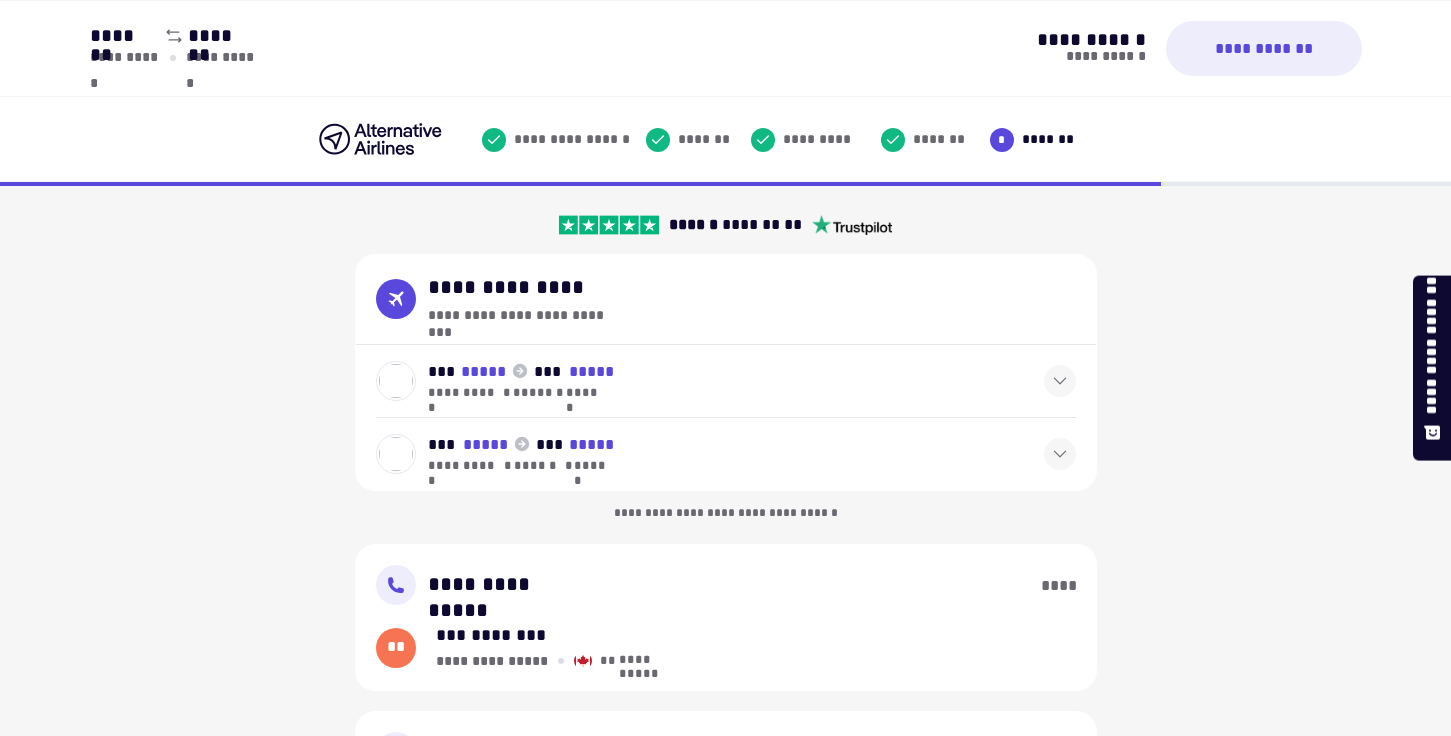 click 